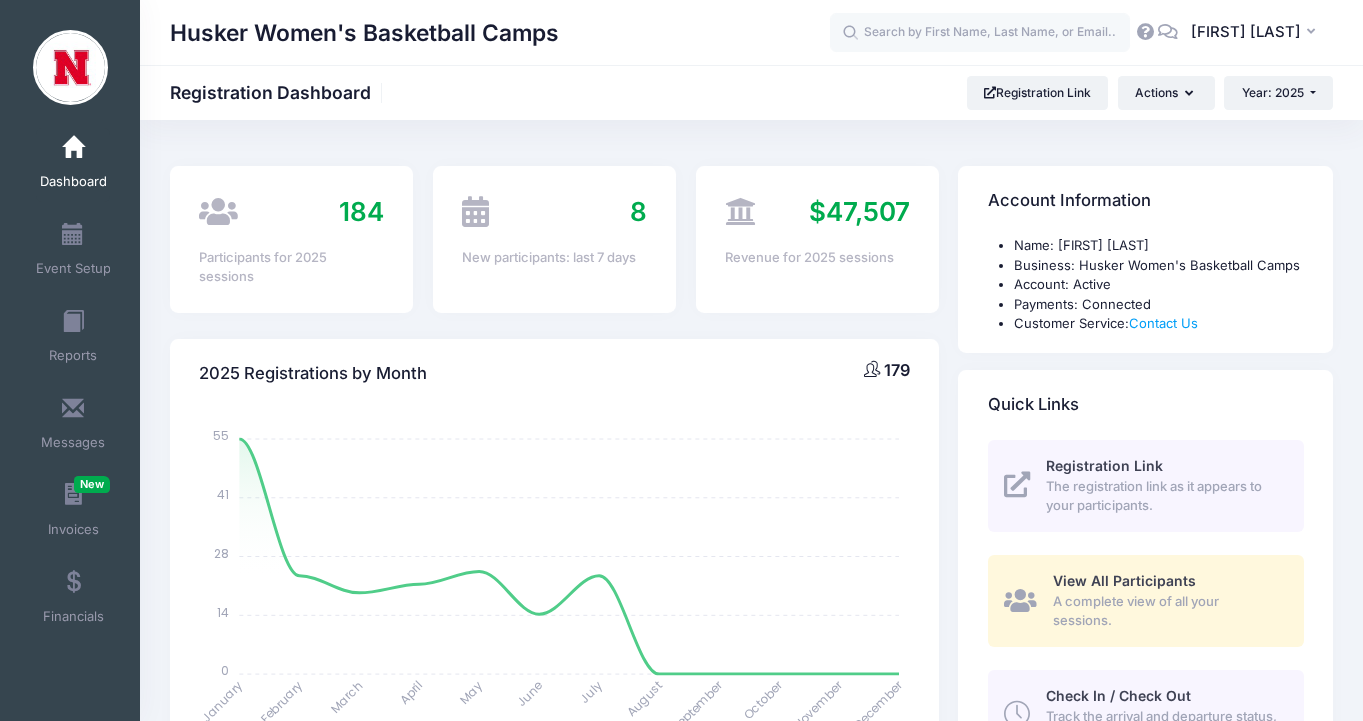 select 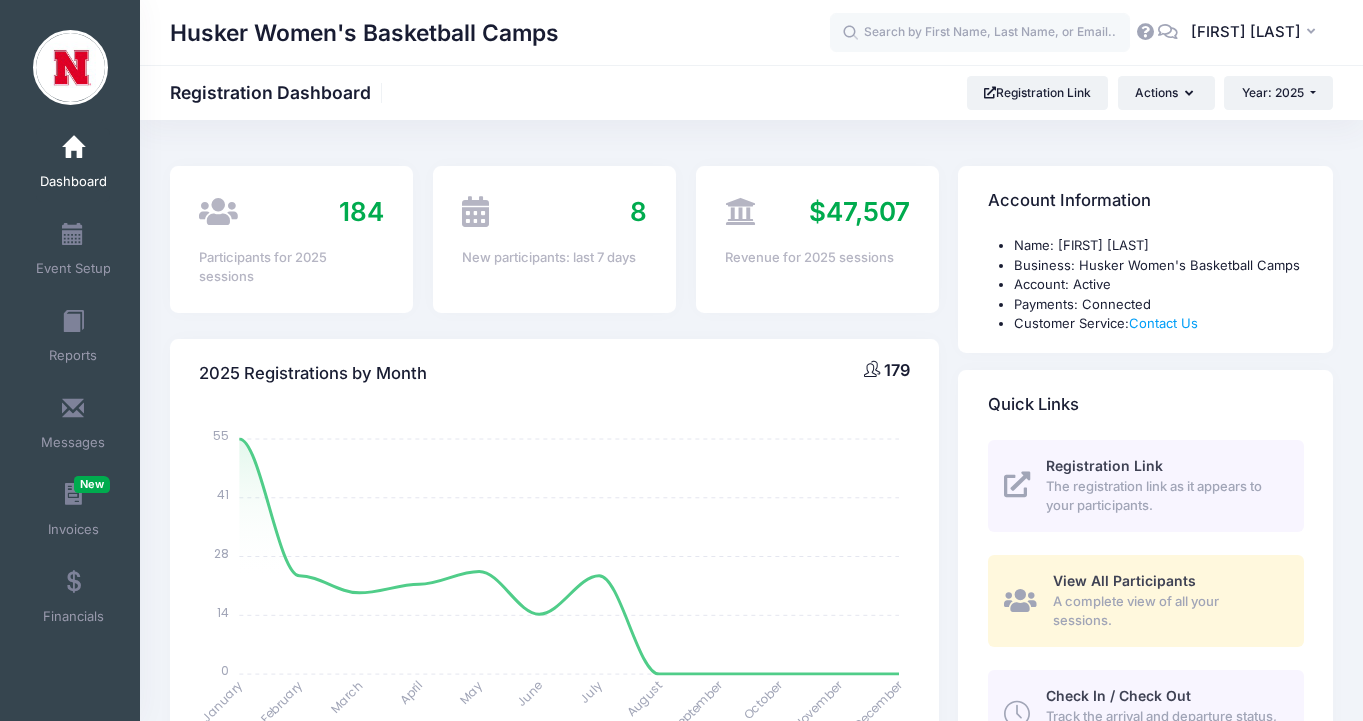 scroll, scrollTop: 0, scrollLeft: 0, axis: both 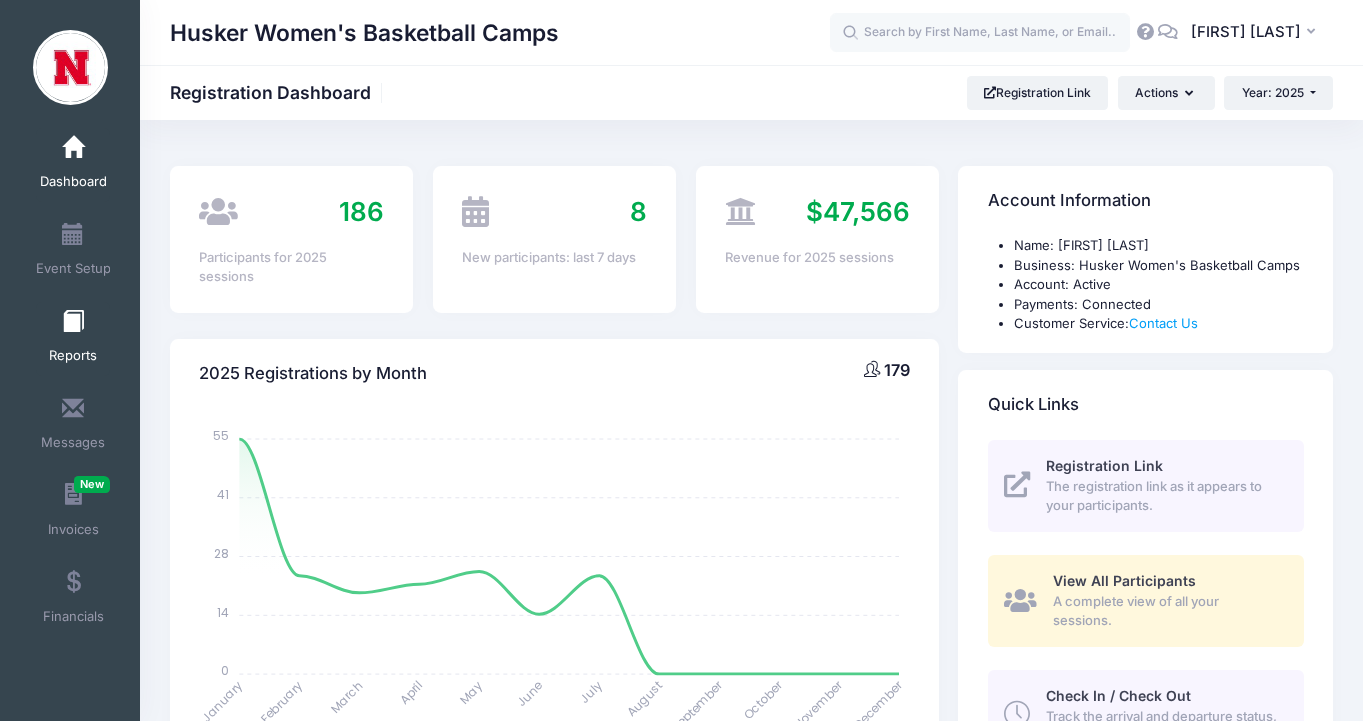 click on "Reports" at bounding box center (73, 339) 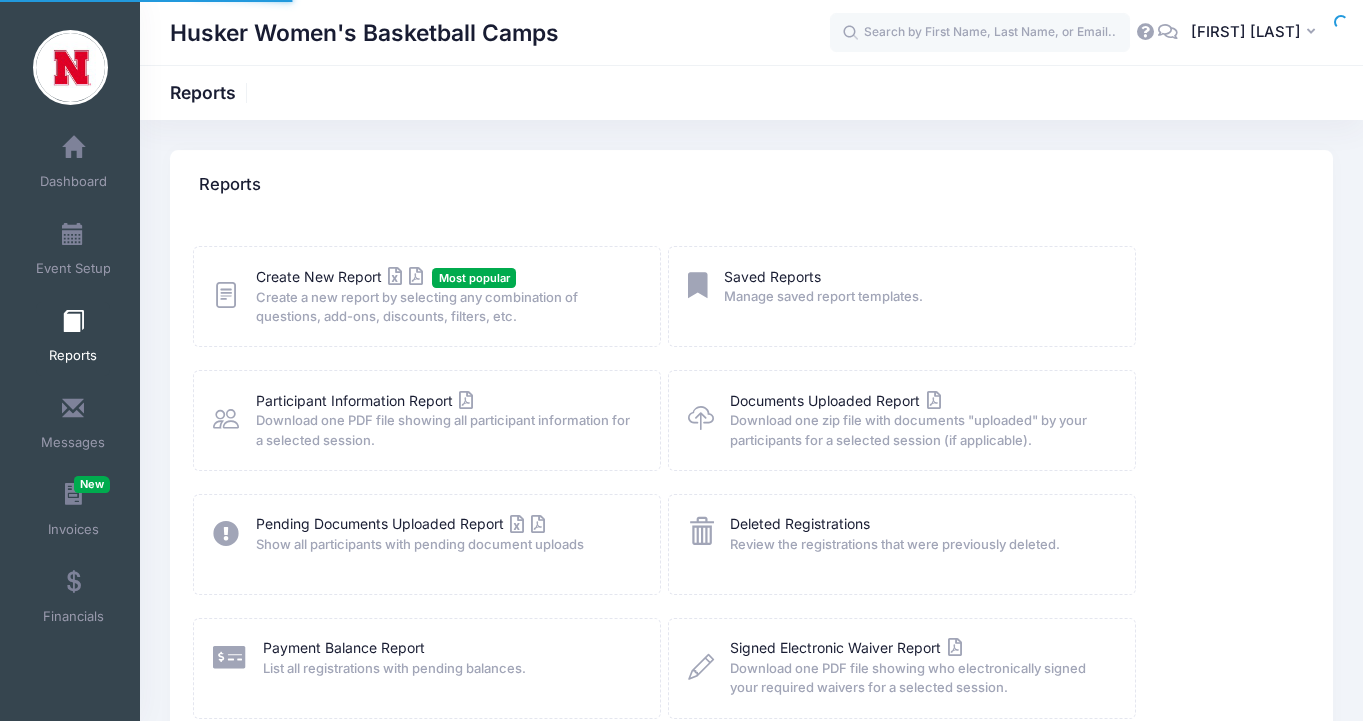 scroll, scrollTop: 0, scrollLeft: 0, axis: both 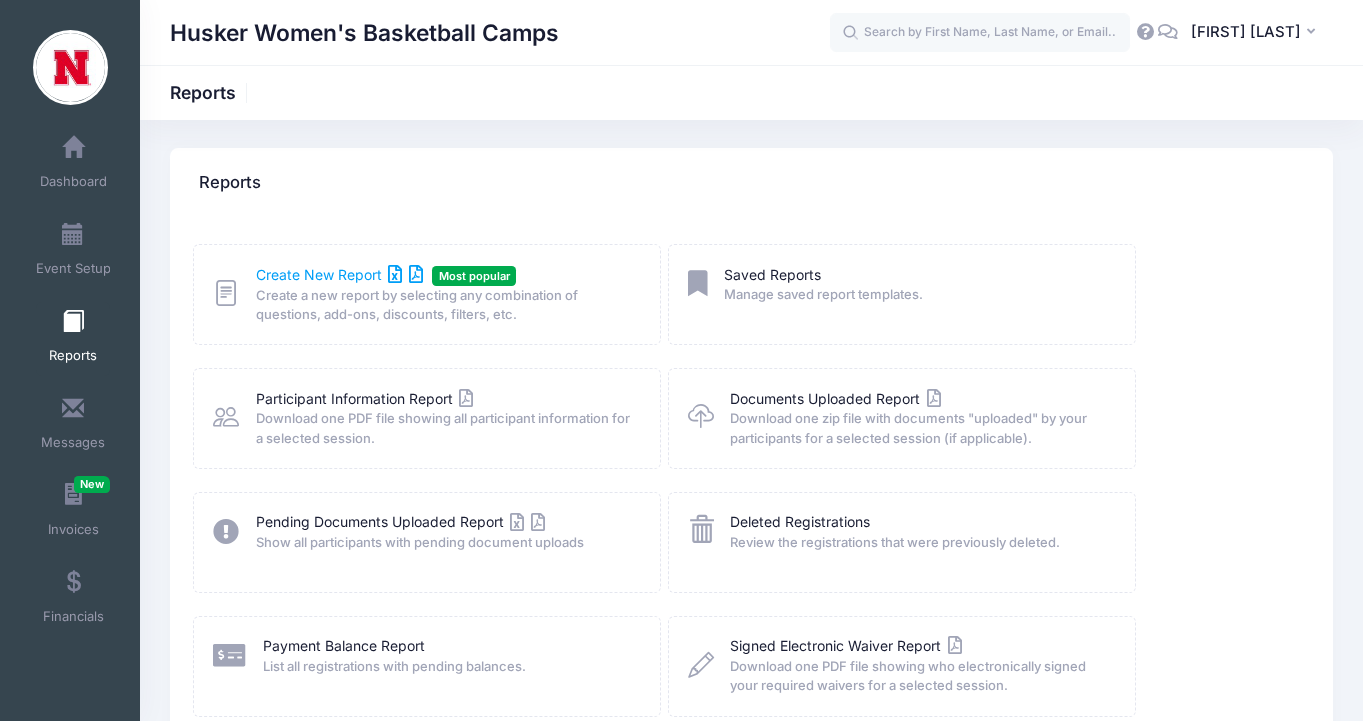 click on "Create New Report" at bounding box center [339, 274] 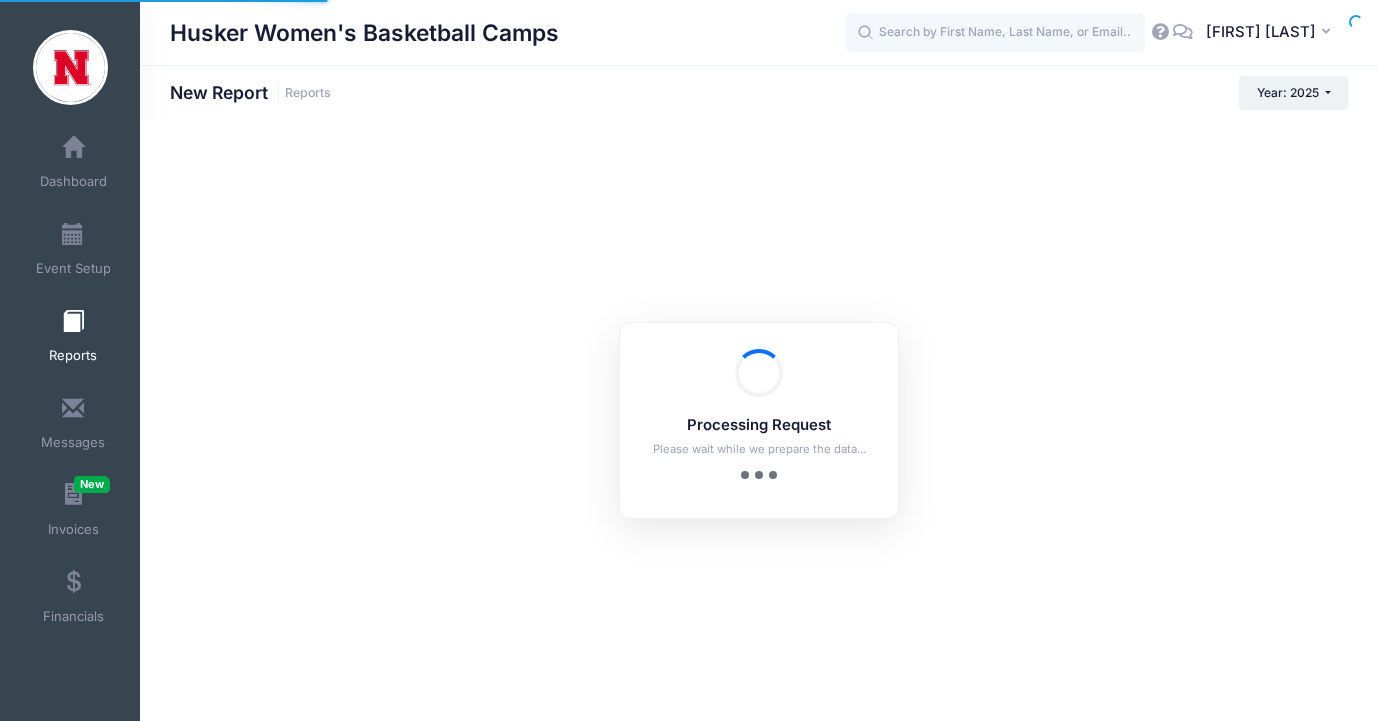 scroll, scrollTop: 0, scrollLeft: 0, axis: both 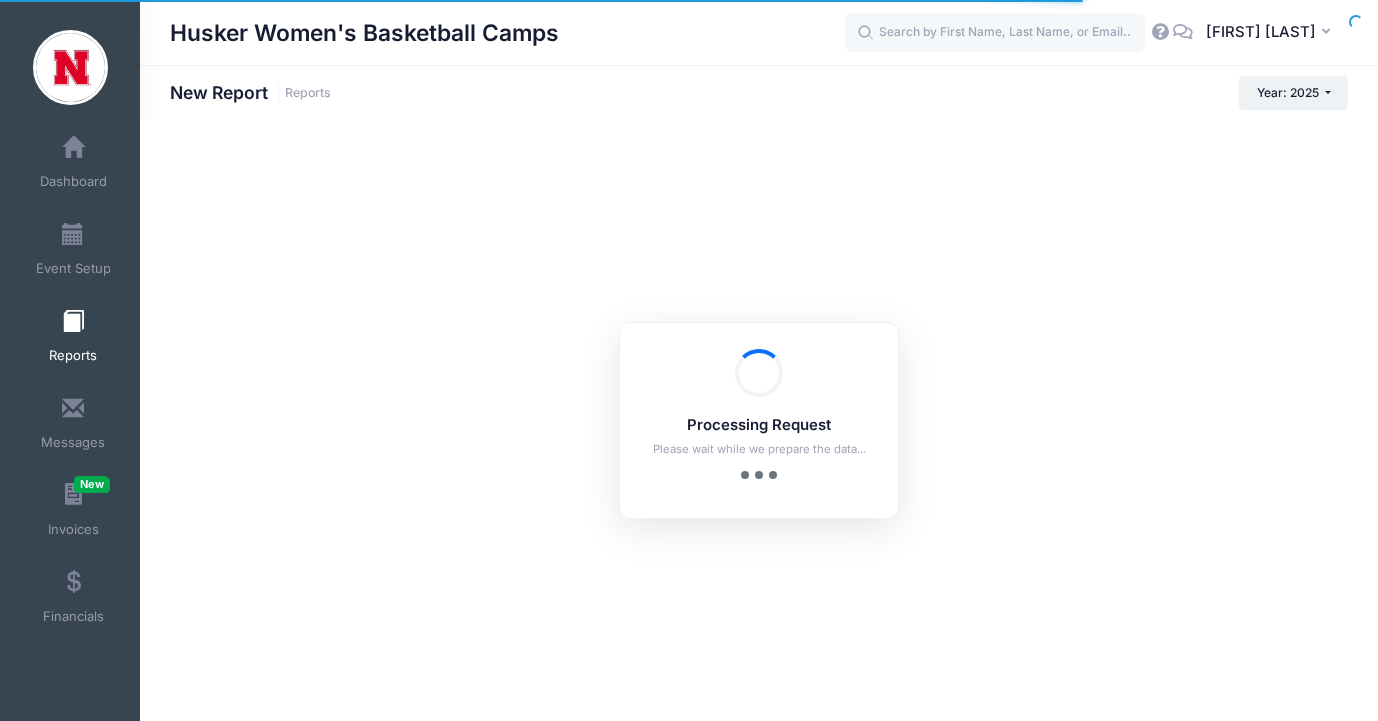 checkbox on "true" 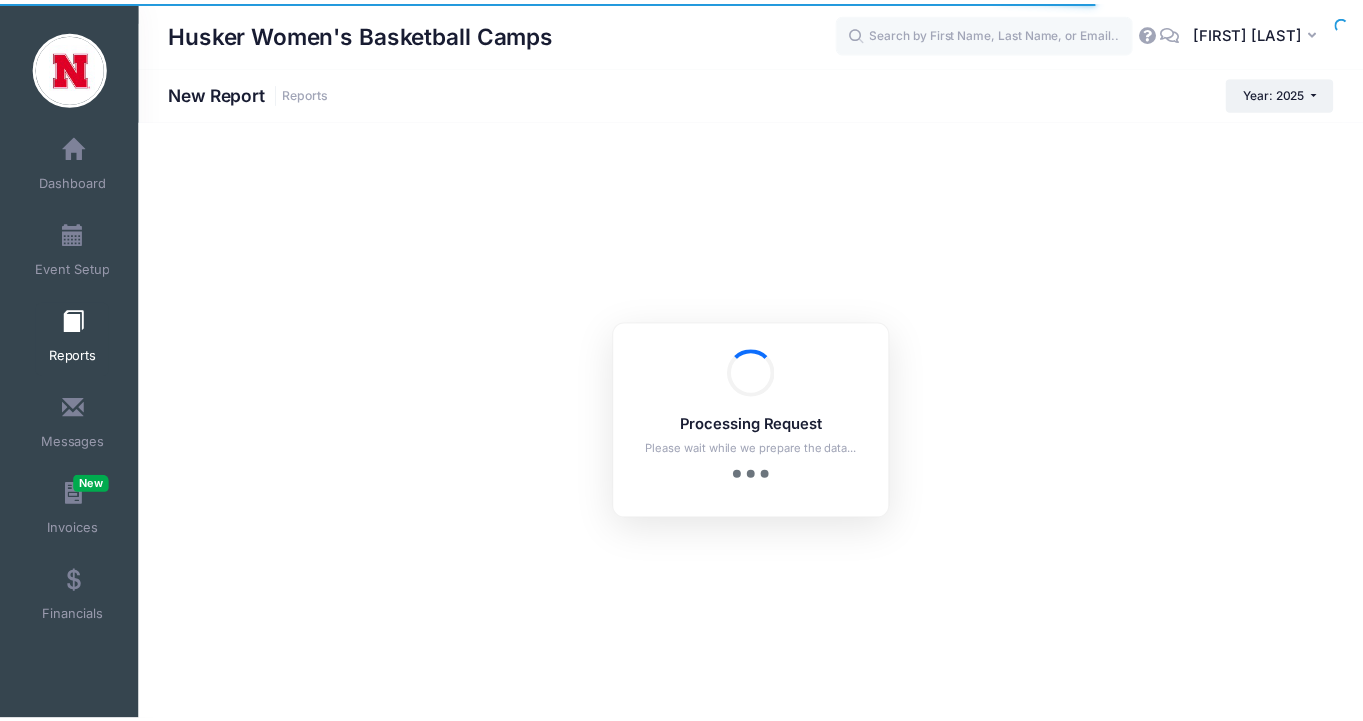 scroll, scrollTop: 0, scrollLeft: 0, axis: both 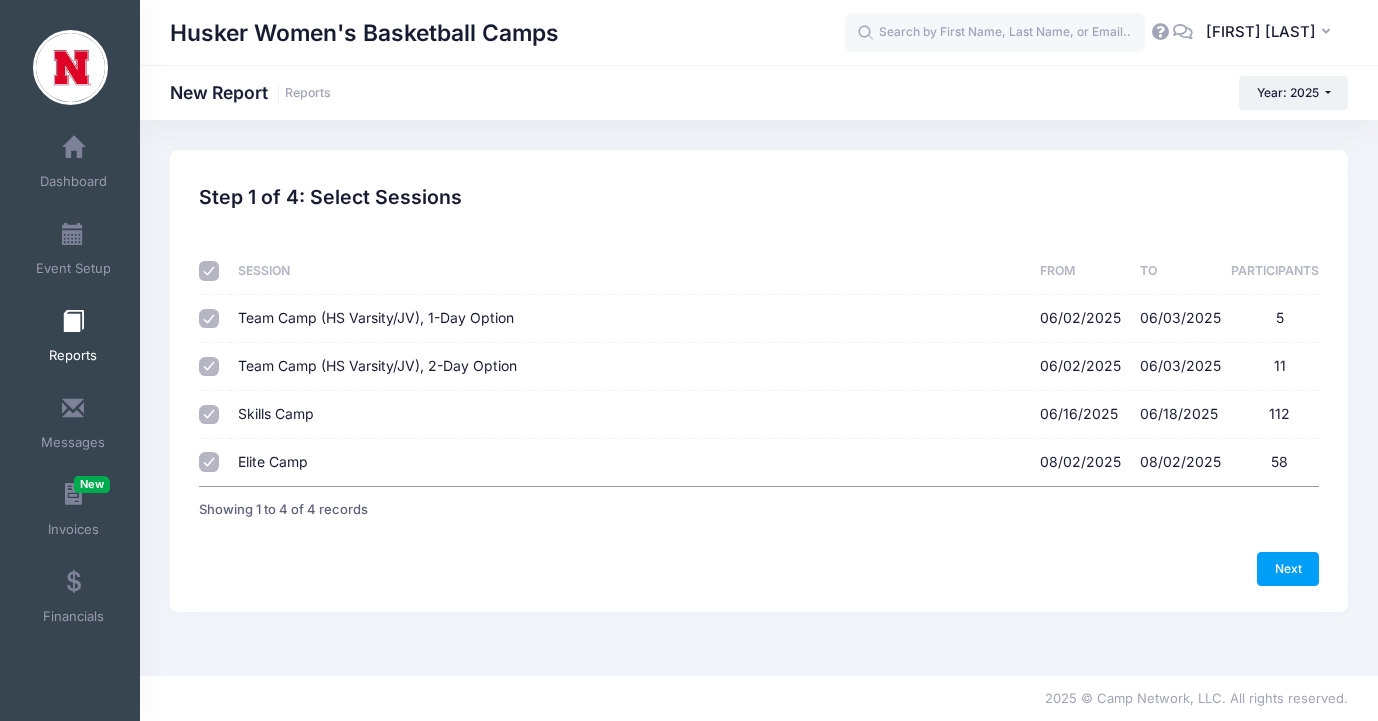 click at bounding box center [209, 271] 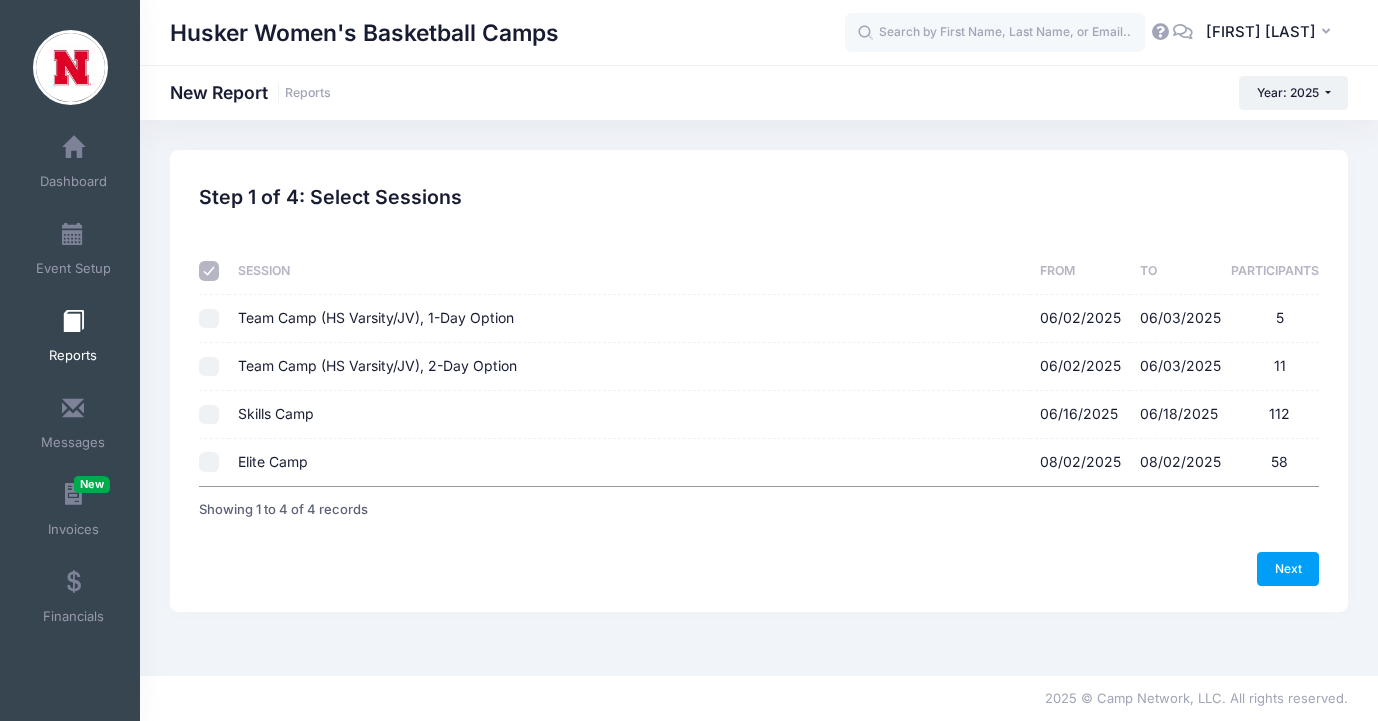 checkbox on "false" 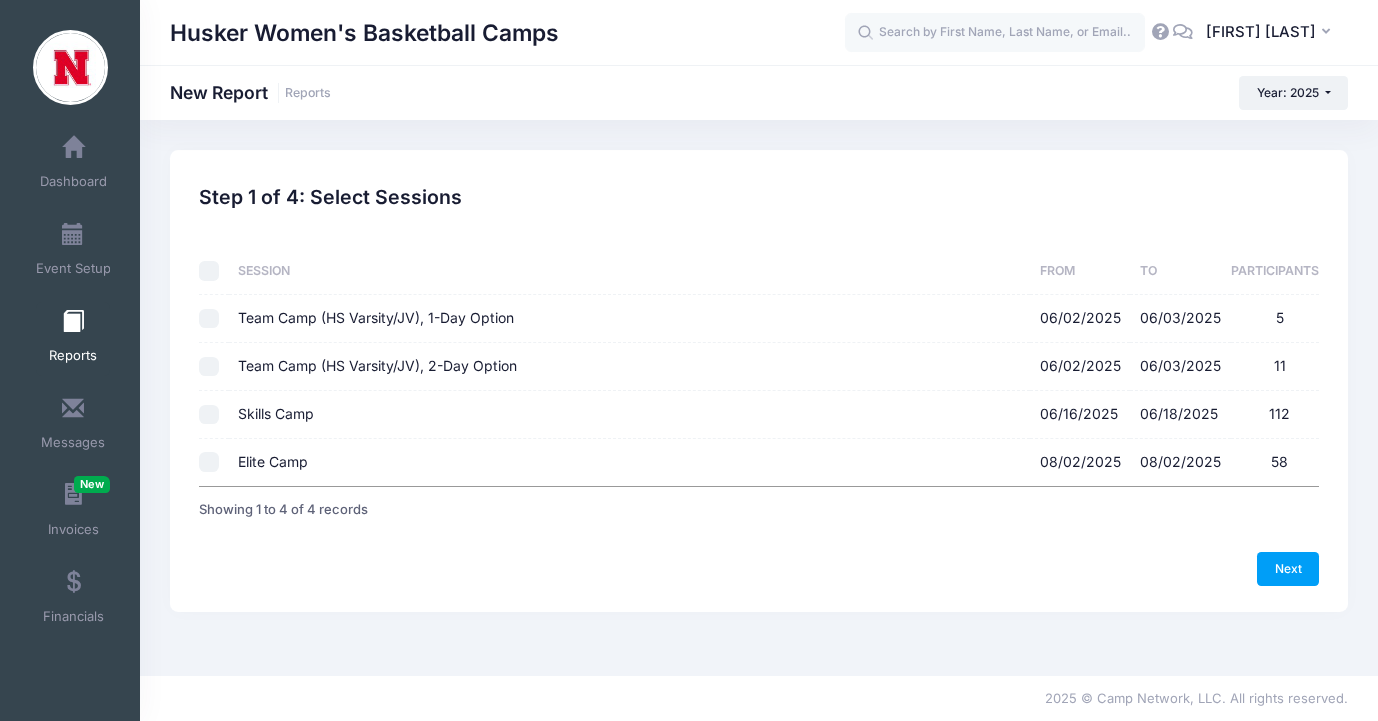checkbox on "false" 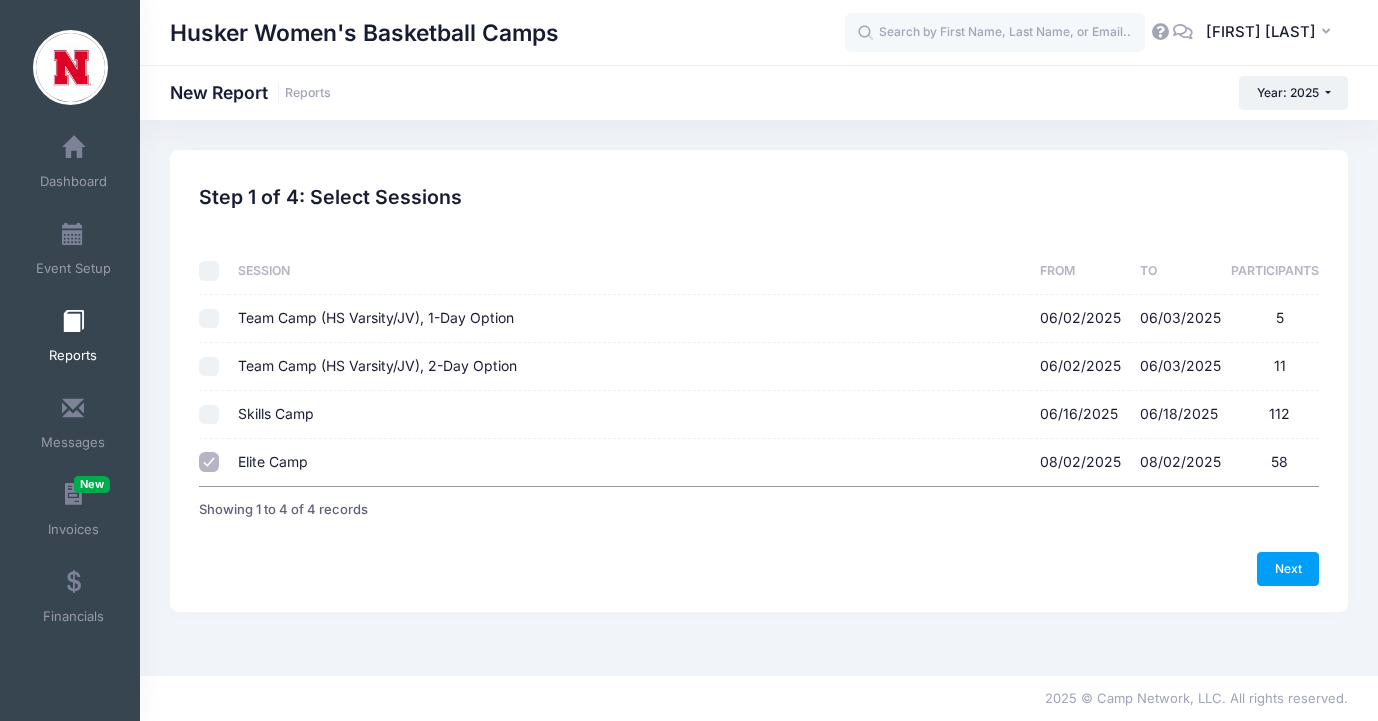click on "Next" at bounding box center [1288, 569] 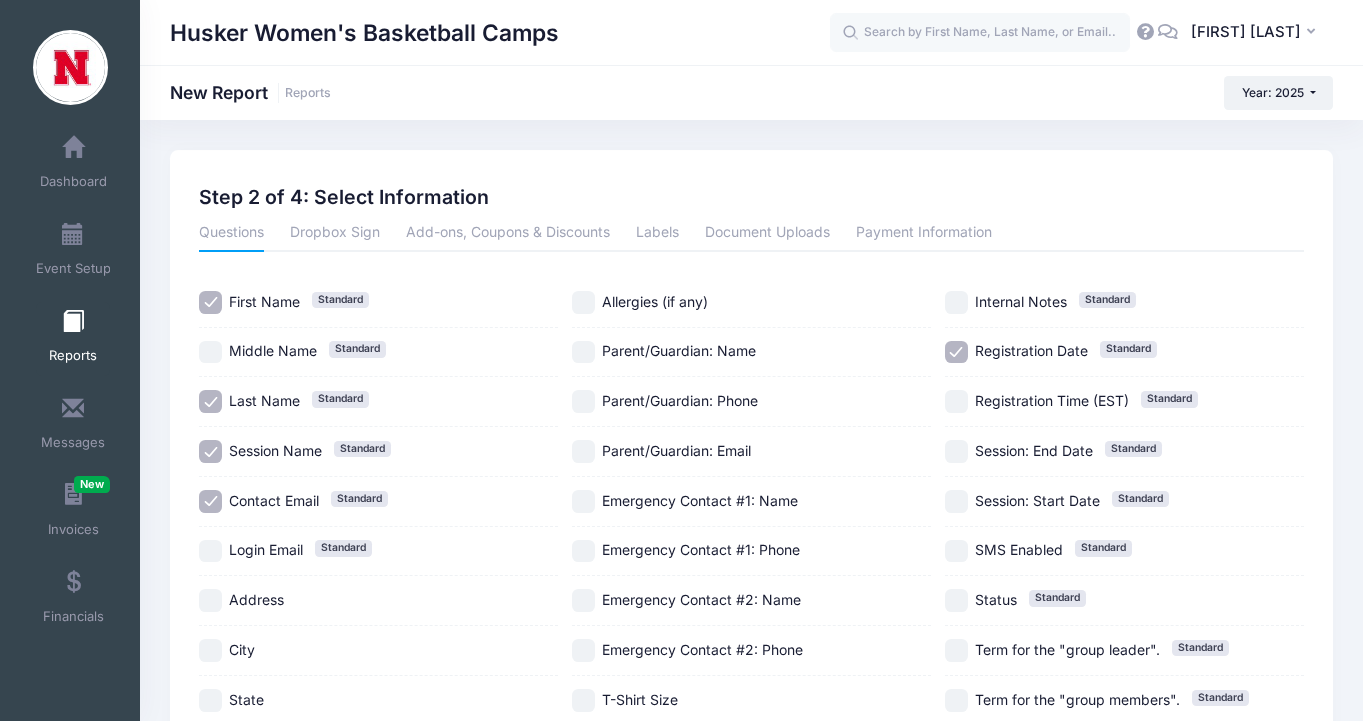 drag, startPoint x: 218, startPoint y: 454, endPoint x: 213, endPoint y: 470, distance: 16.763054 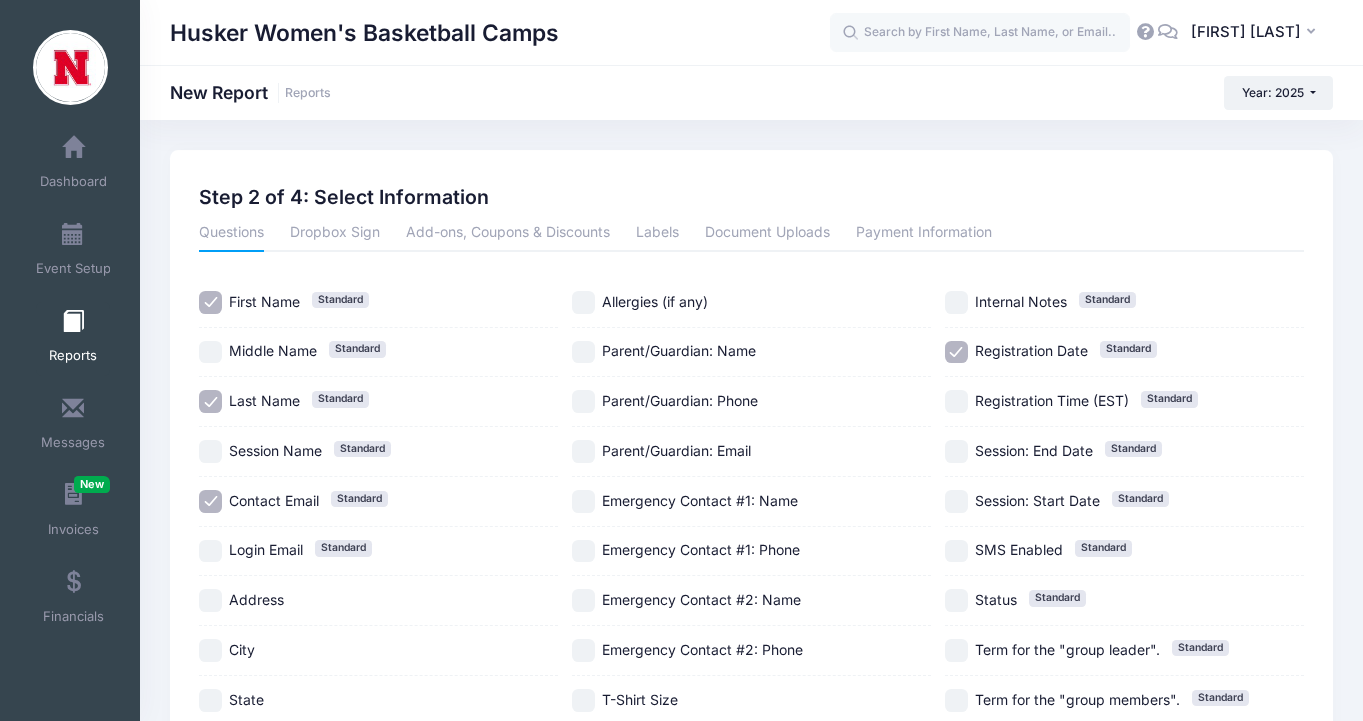 click on "Contact Email Standard" at bounding box center [210, 501] 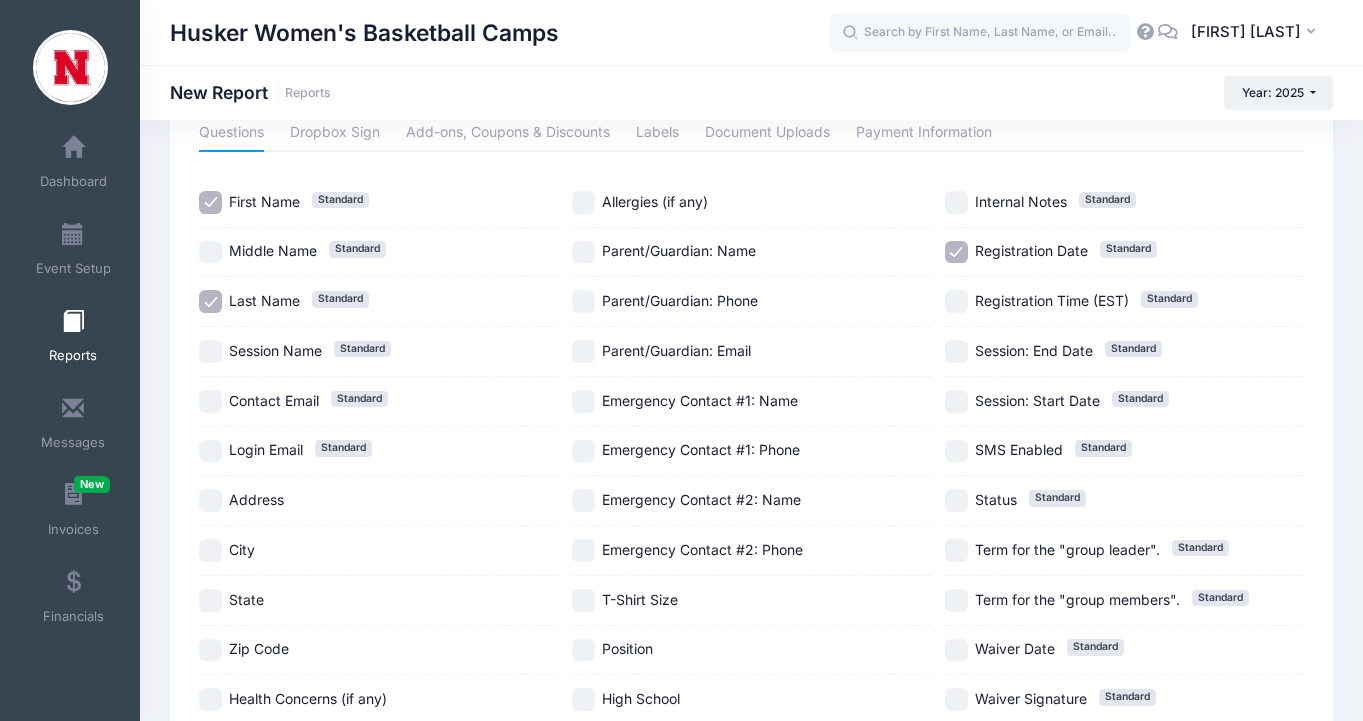 scroll, scrollTop: 11, scrollLeft: 0, axis: vertical 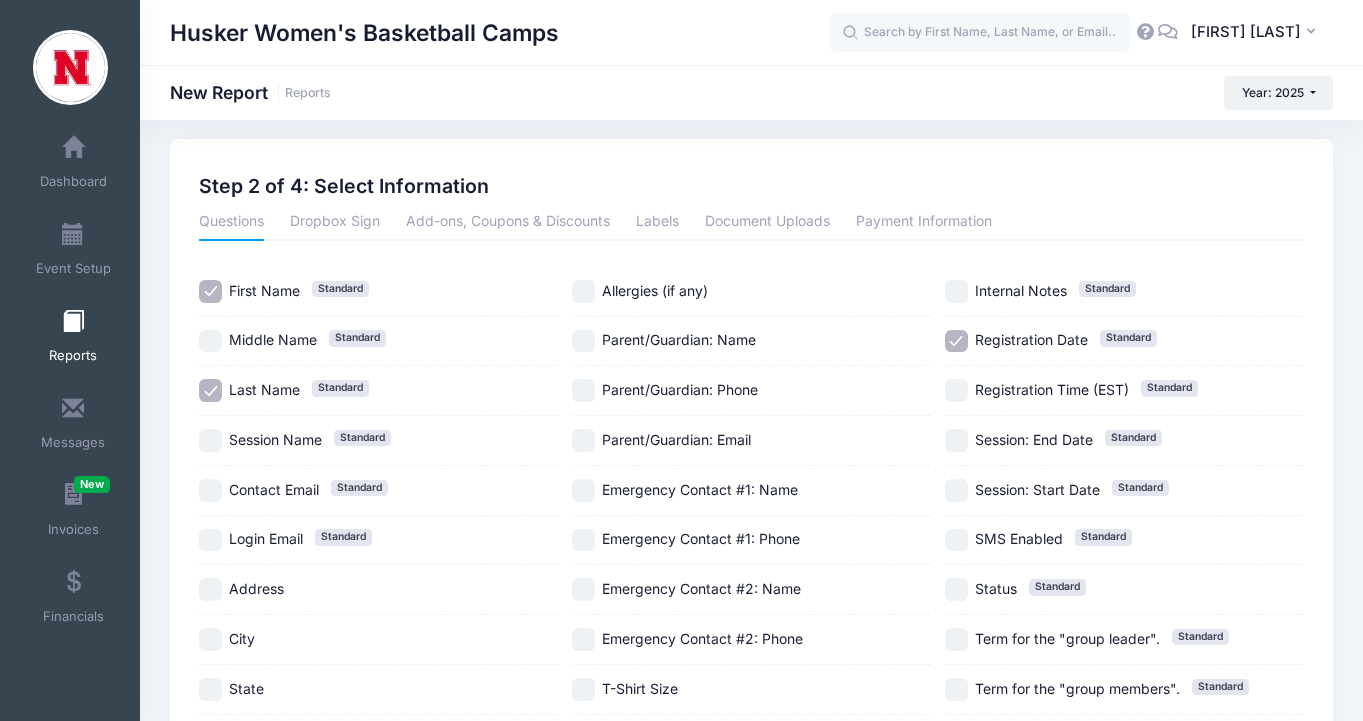 click on "Registration Date Standard" at bounding box center [956, 341] 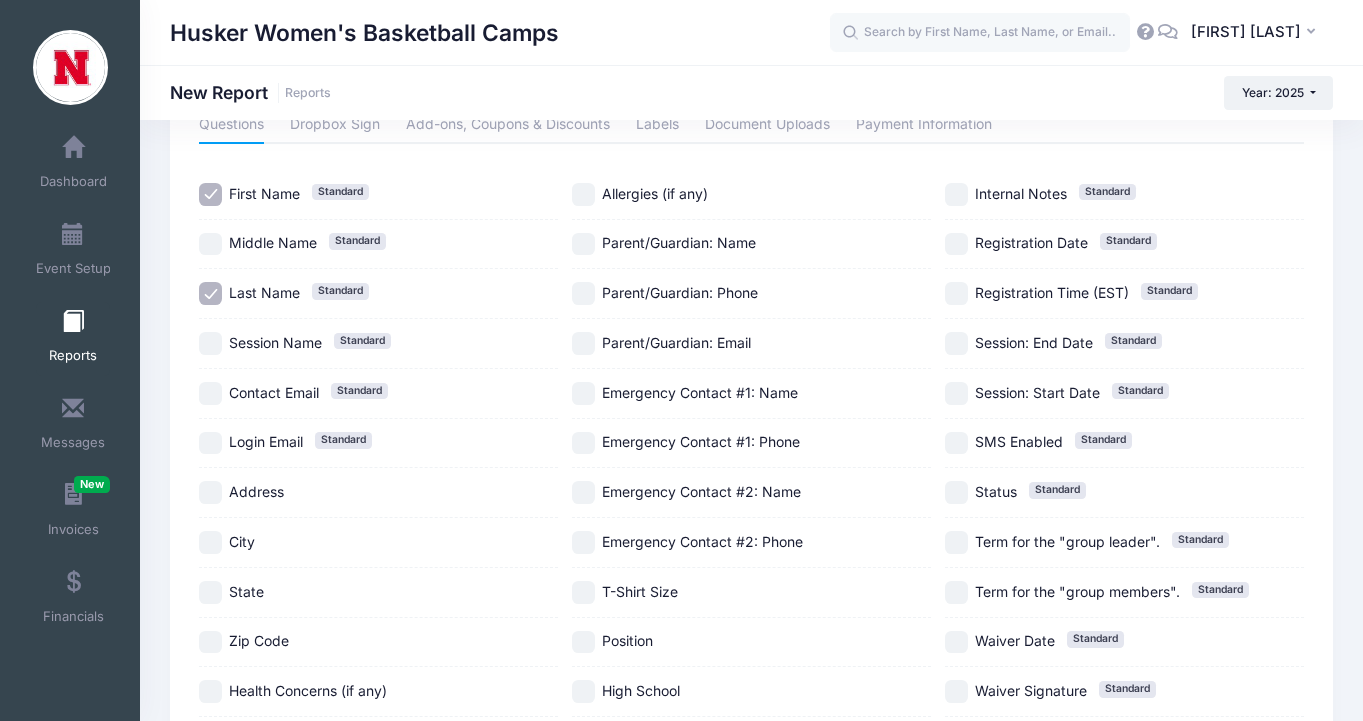 scroll, scrollTop: 109, scrollLeft: 0, axis: vertical 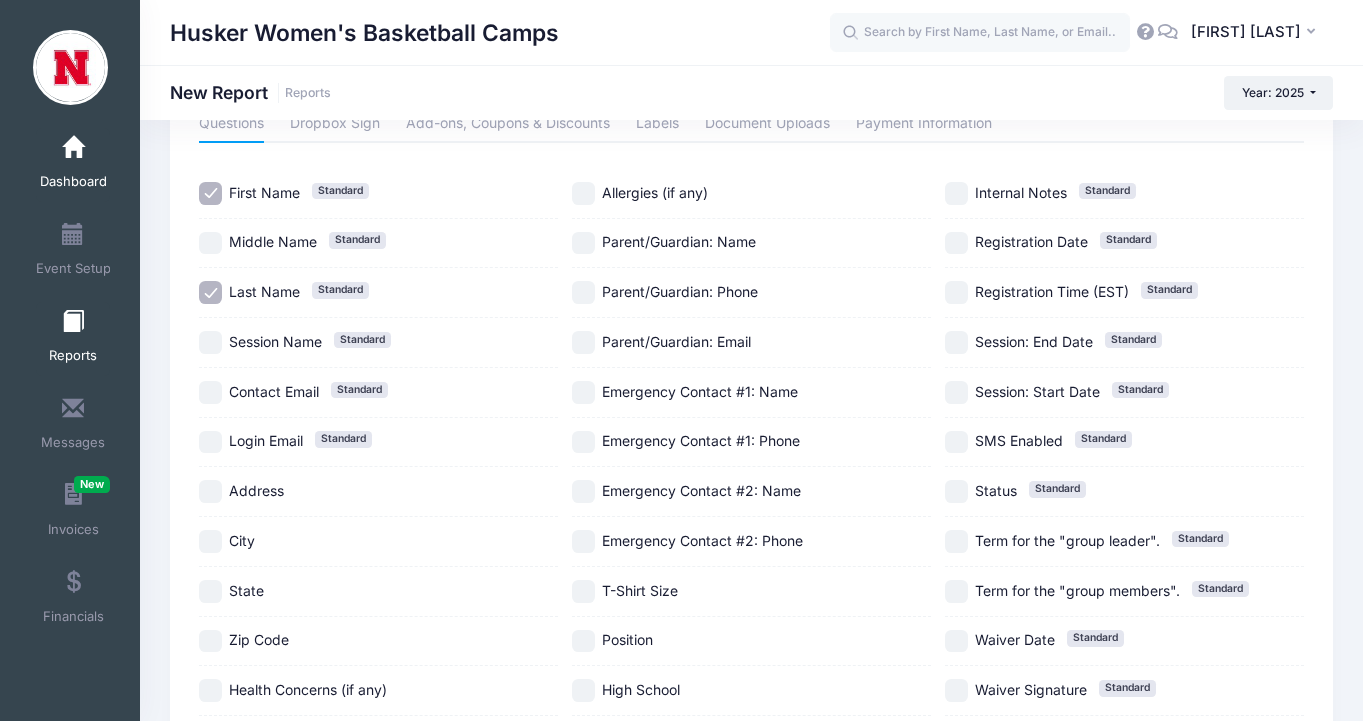 click at bounding box center (73, 148) 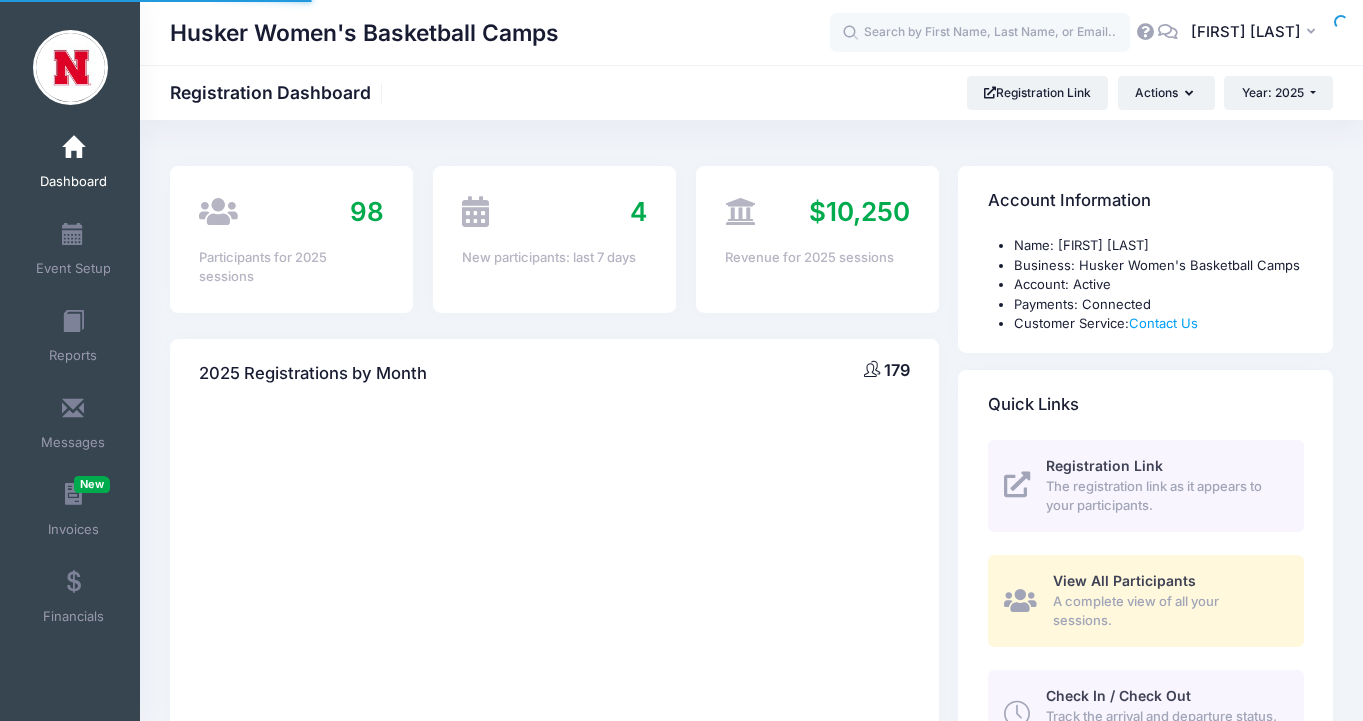 scroll, scrollTop: 2, scrollLeft: 0, axis: vertical 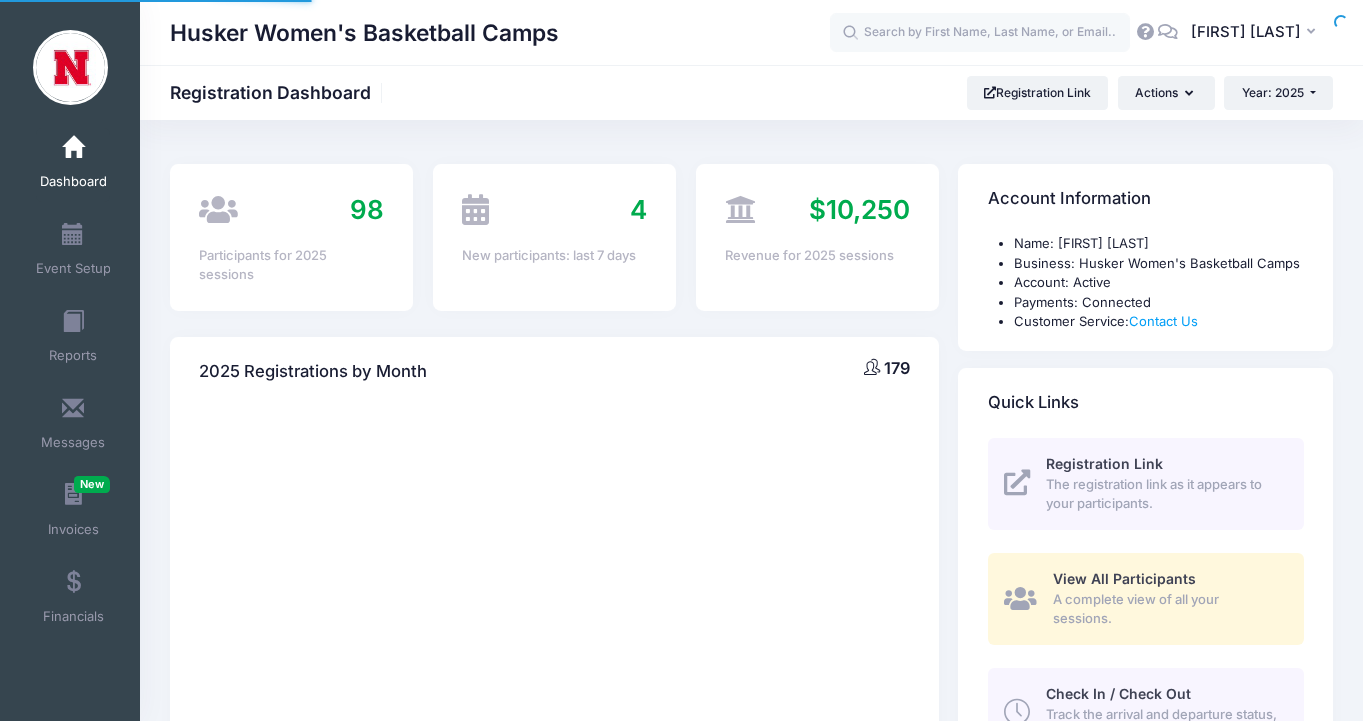 select 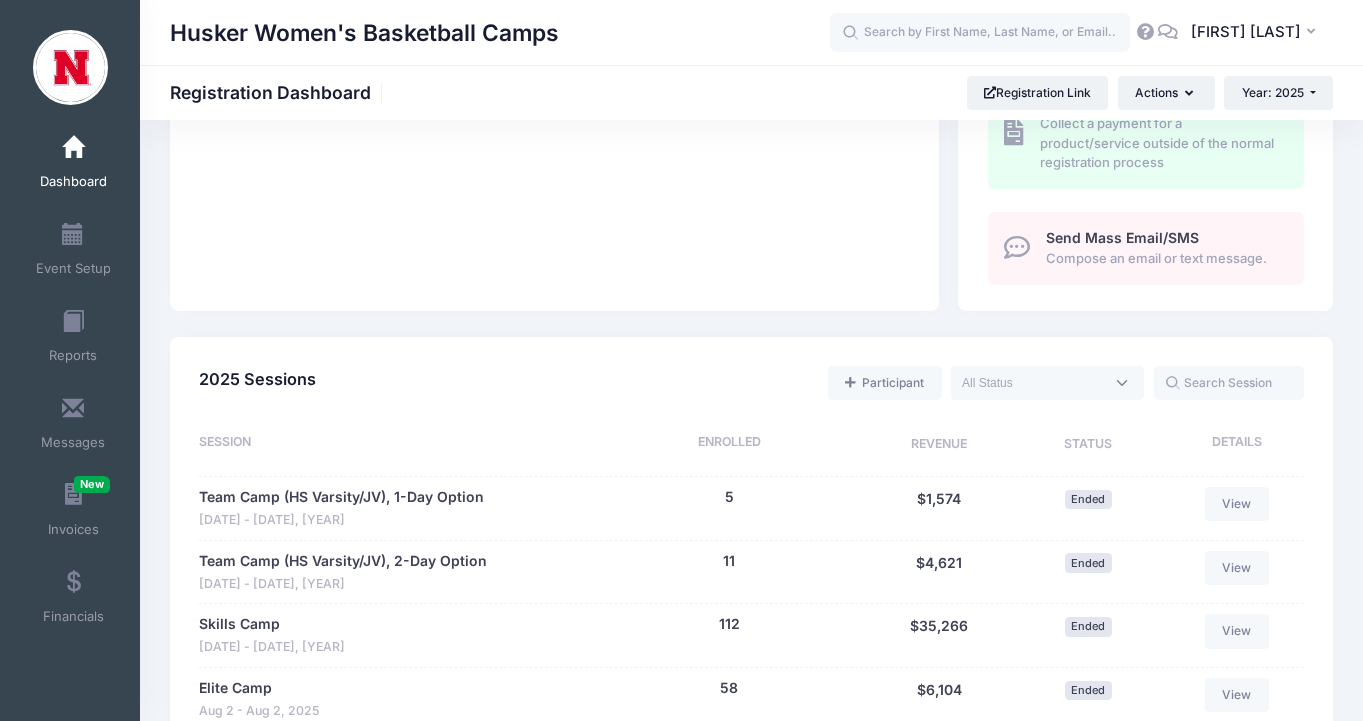 scroll, scrollTop: 971, scrollLeft: 0, axis: vertical 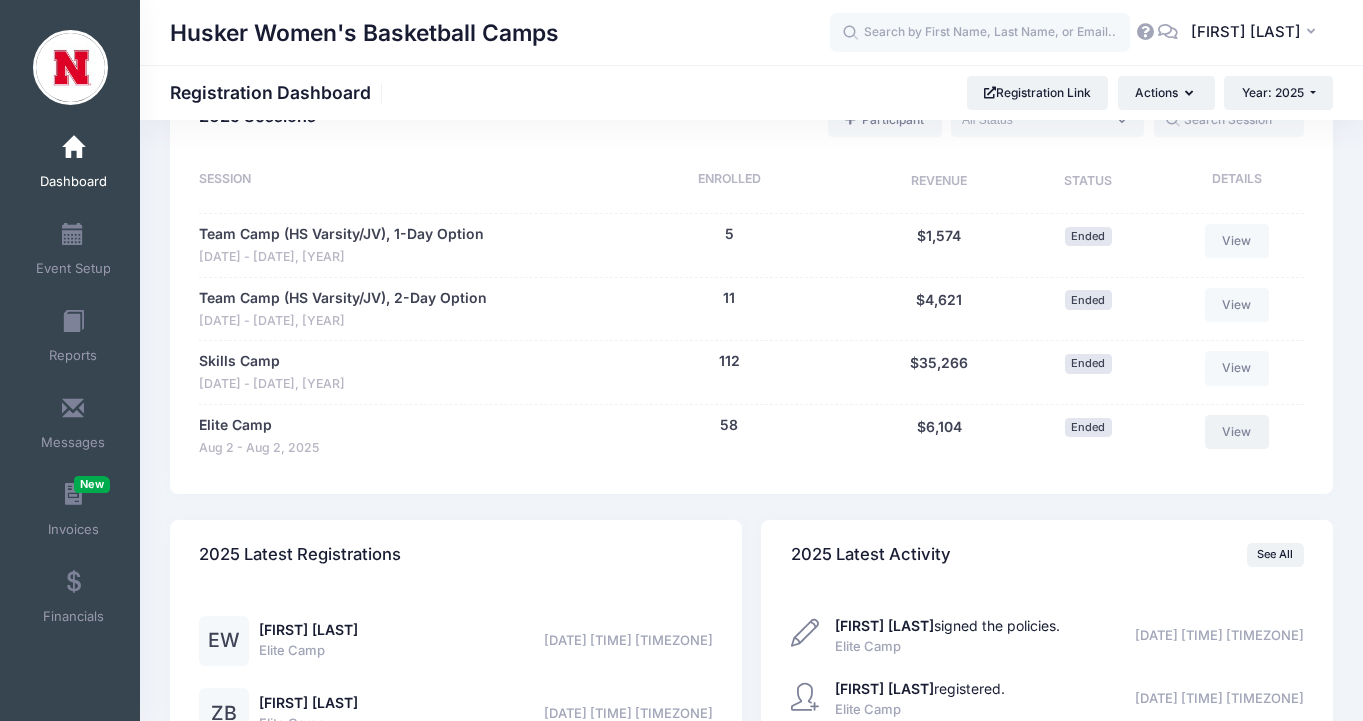 click on "View" at bounding box center (1237, 432) 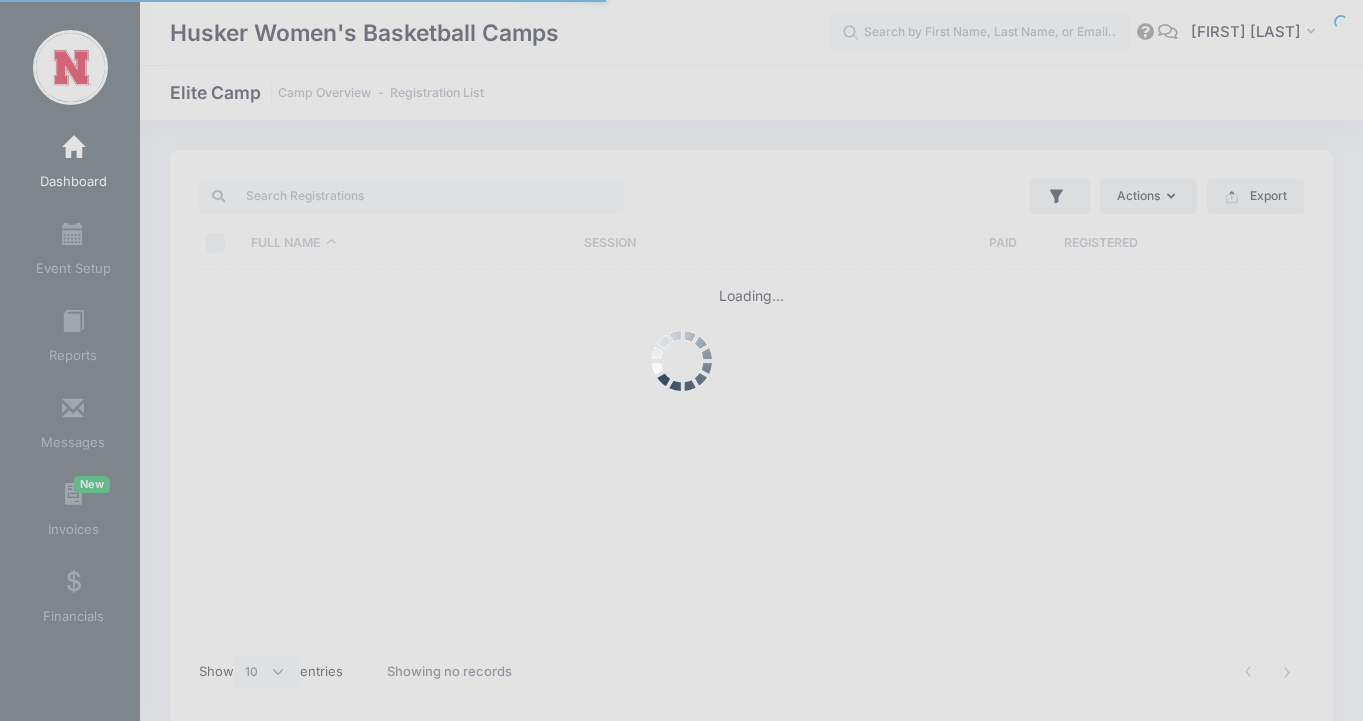 scroll, scrollTop: 0, scrollLeft: 0, axis: both 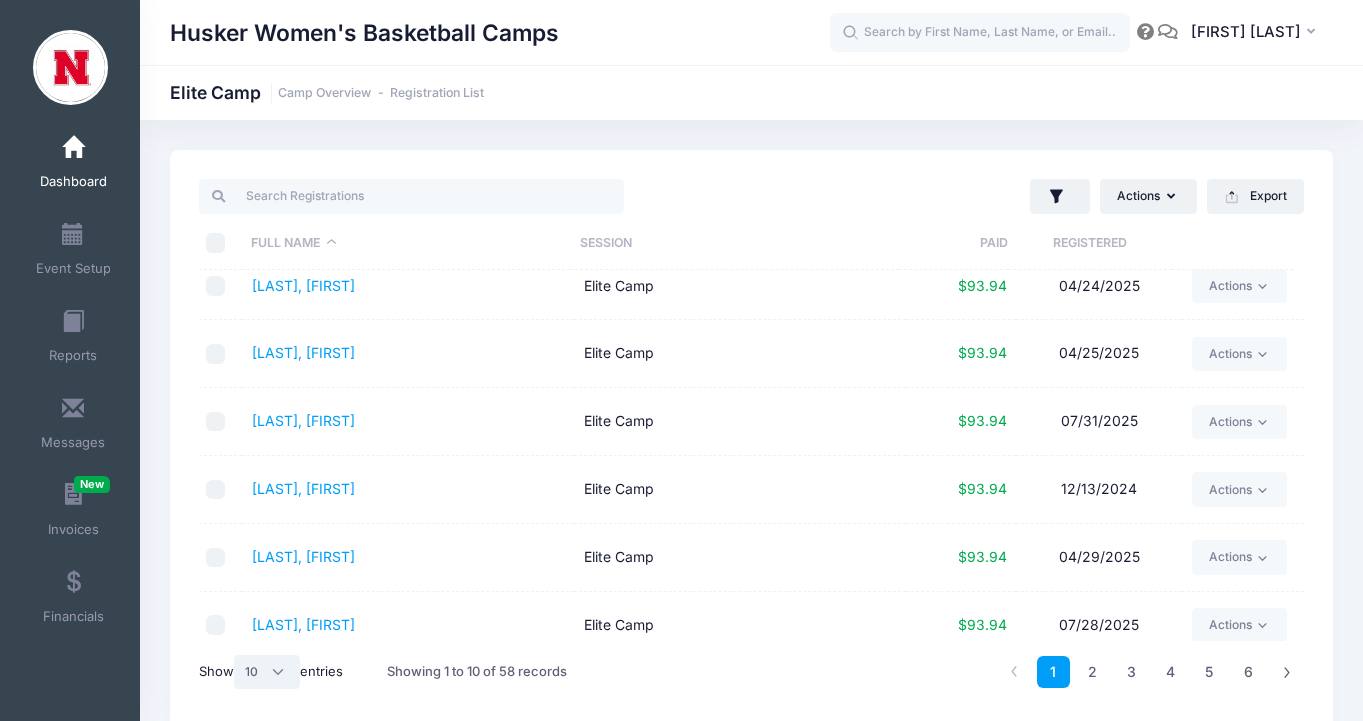 select on "-1" 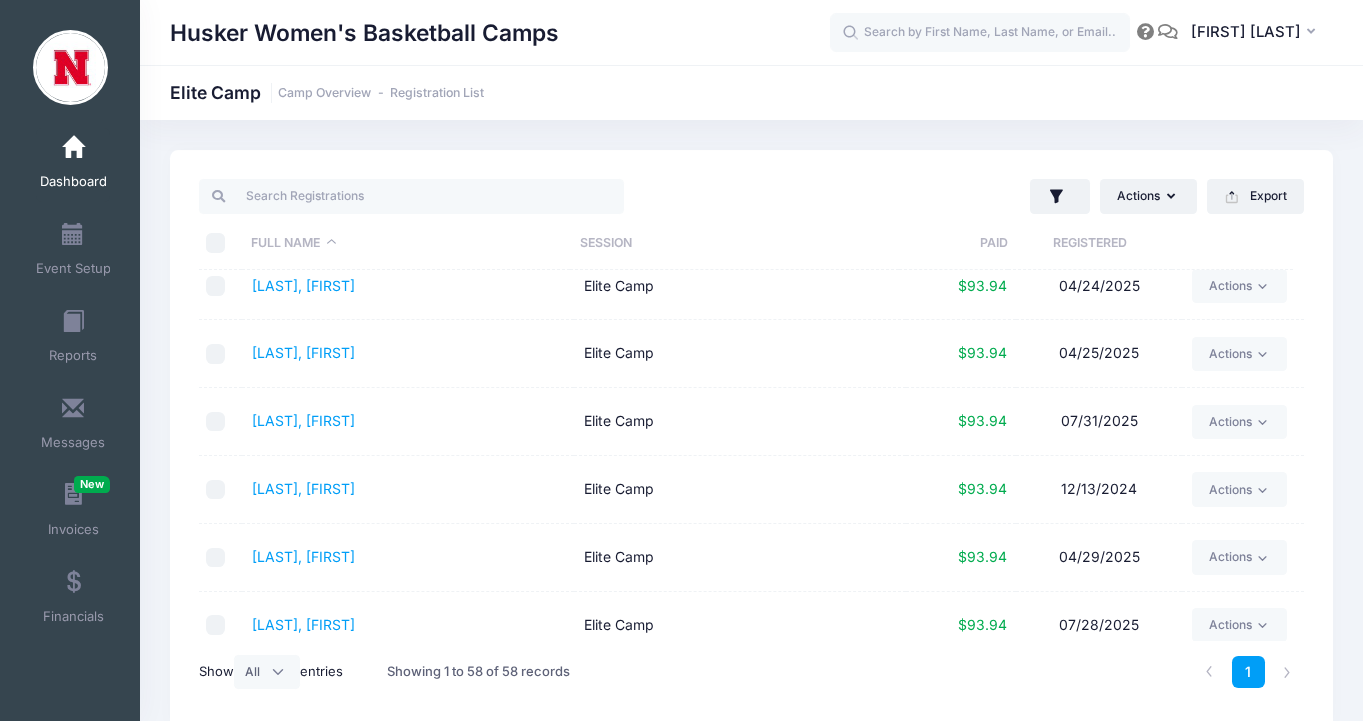 drag, startPoint x: 531, startPoint y: 159, endPoint x: 507, endPoint y: 168, distance: 25.632011 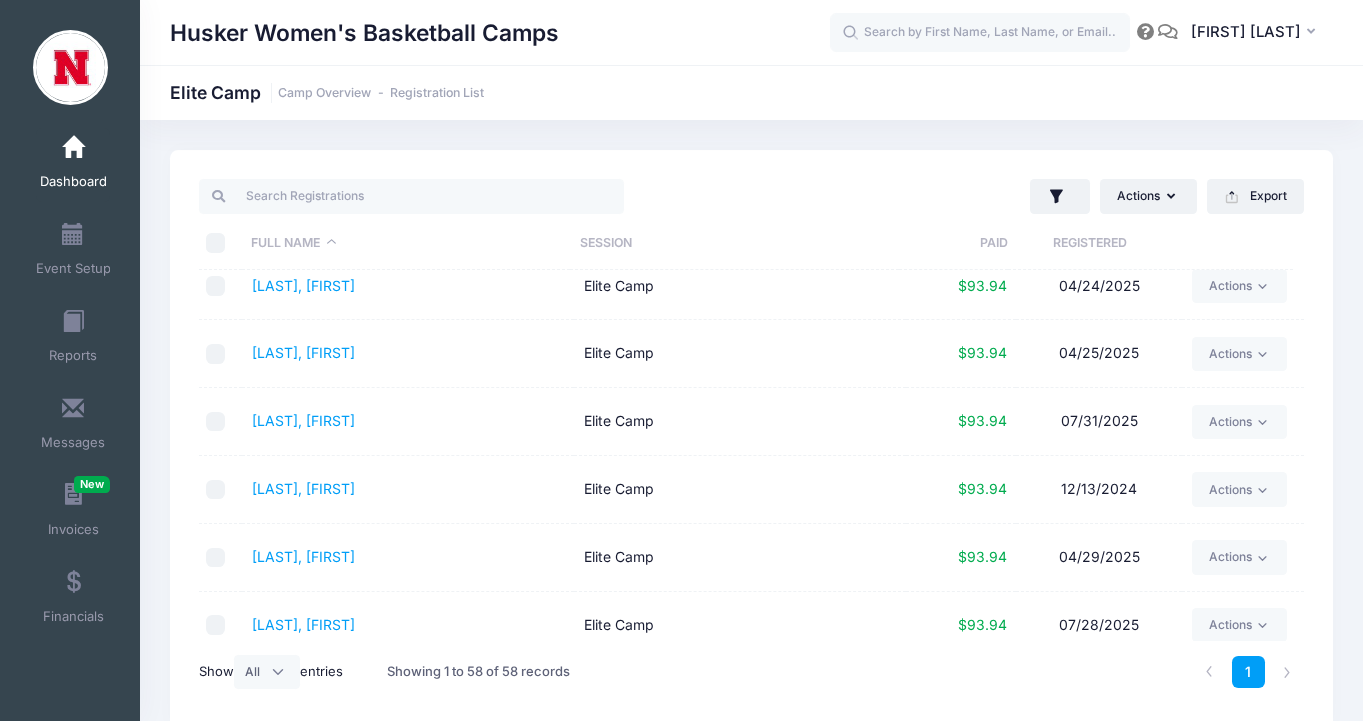 click at bounding box center [216, 243] 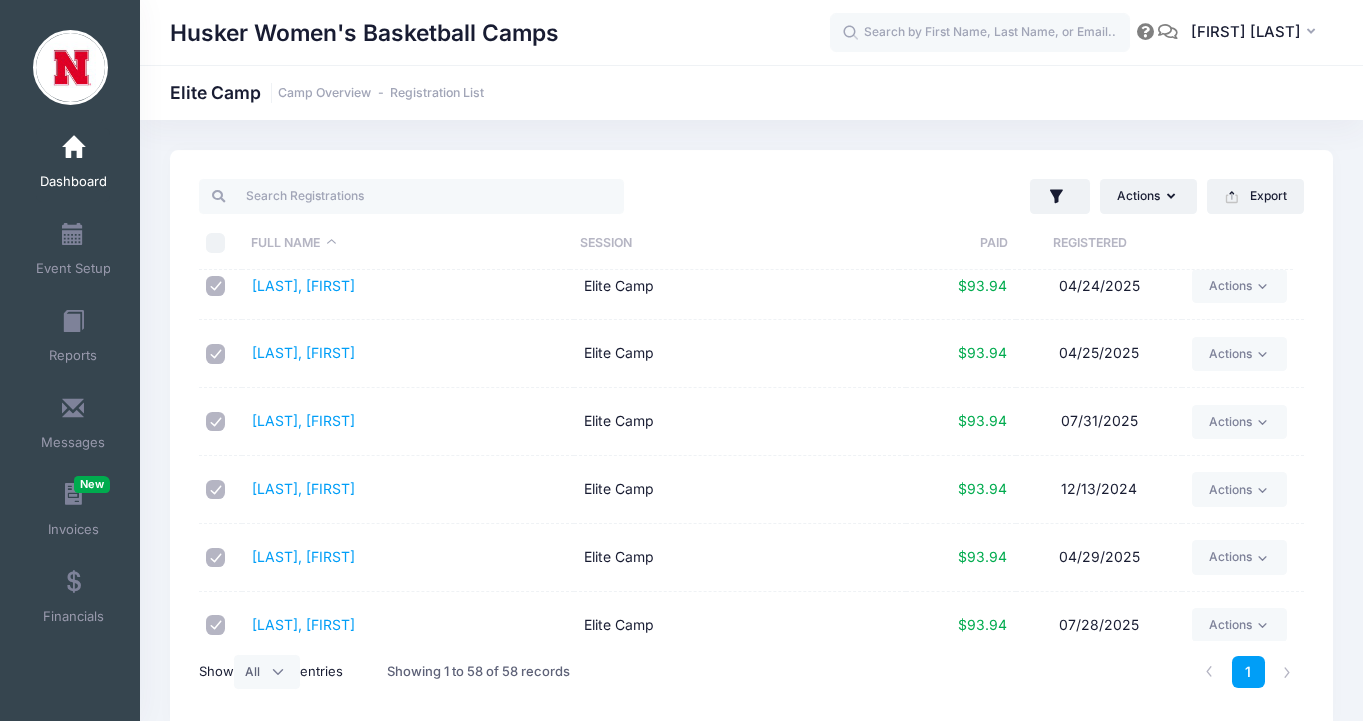checkbox on "true" 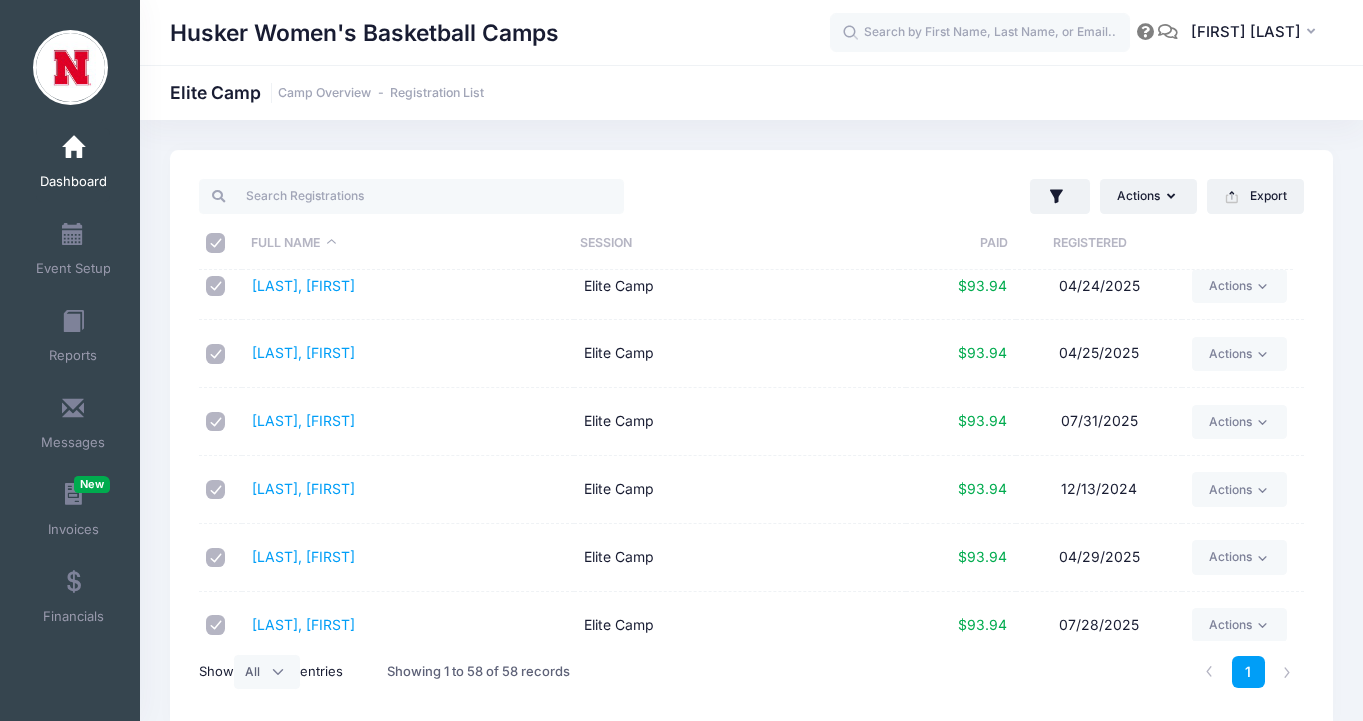 checkbox on "true" 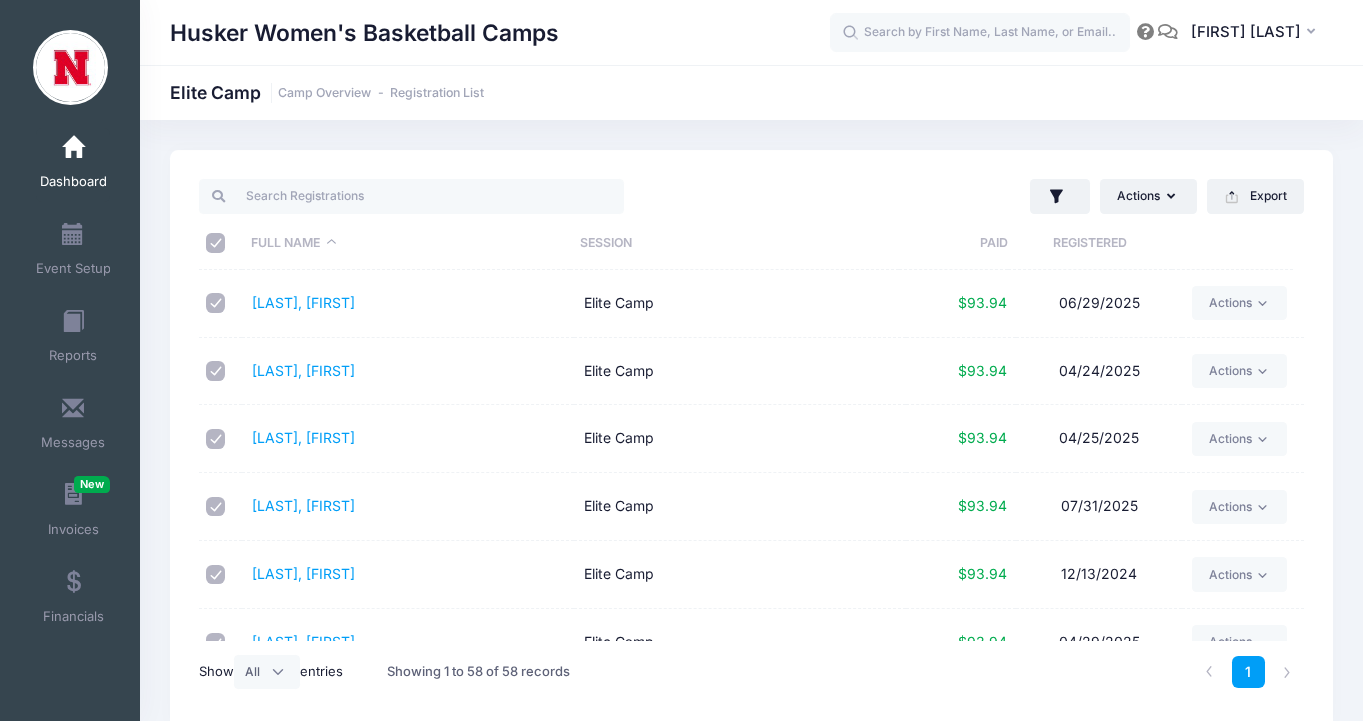 scroll, scrollTop: 0, scrollLeft: 0, axis: both 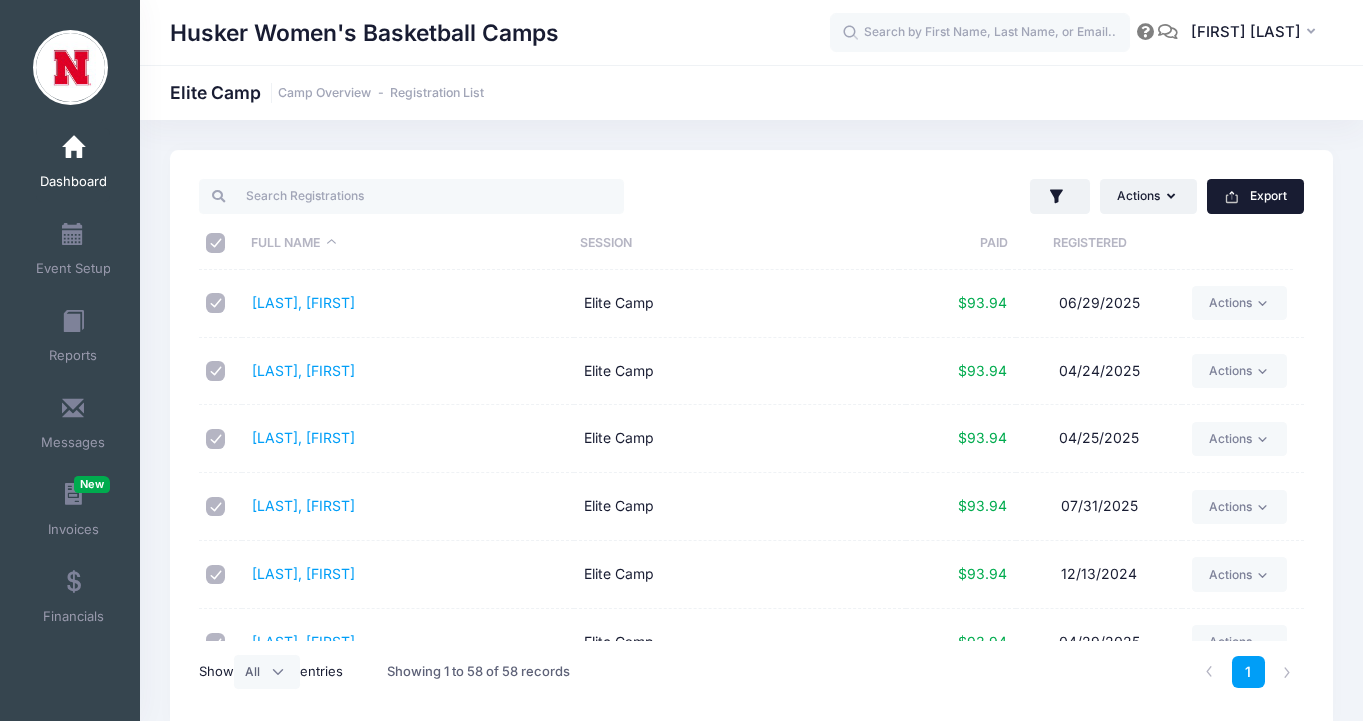 click on "Export" at bounding box center [1255, 196] 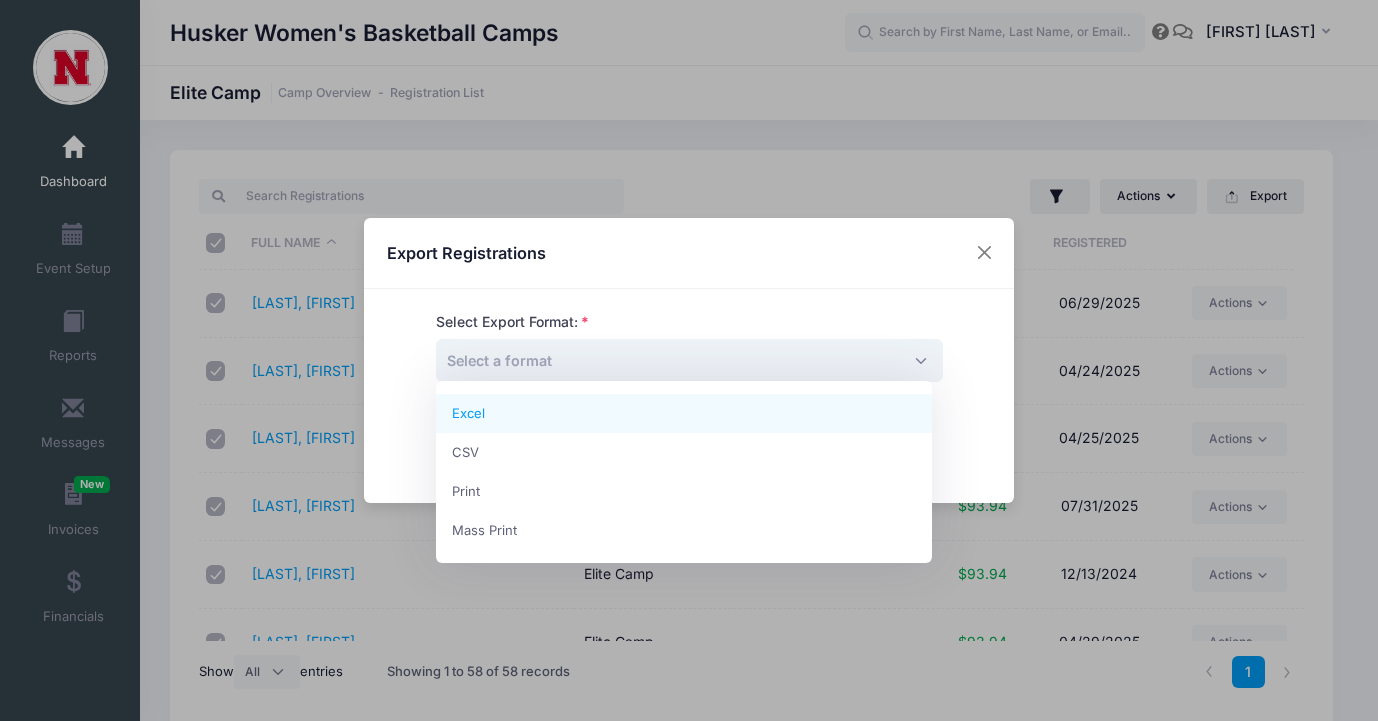 click on "Select a format" at bounding box center [689, 360] 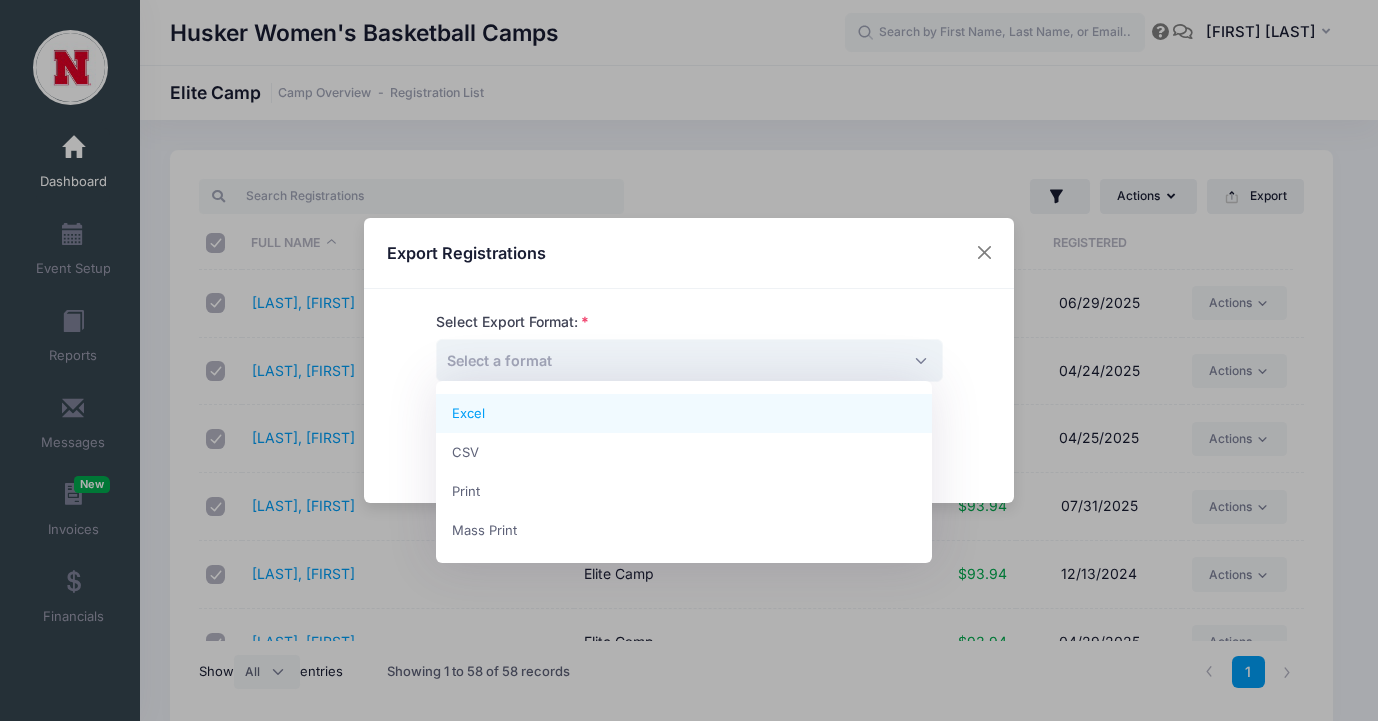 drag, startPoint x: 566, startPoint y: 413, endPoint x: 594, endPoint y: 418, distance: 28.442924 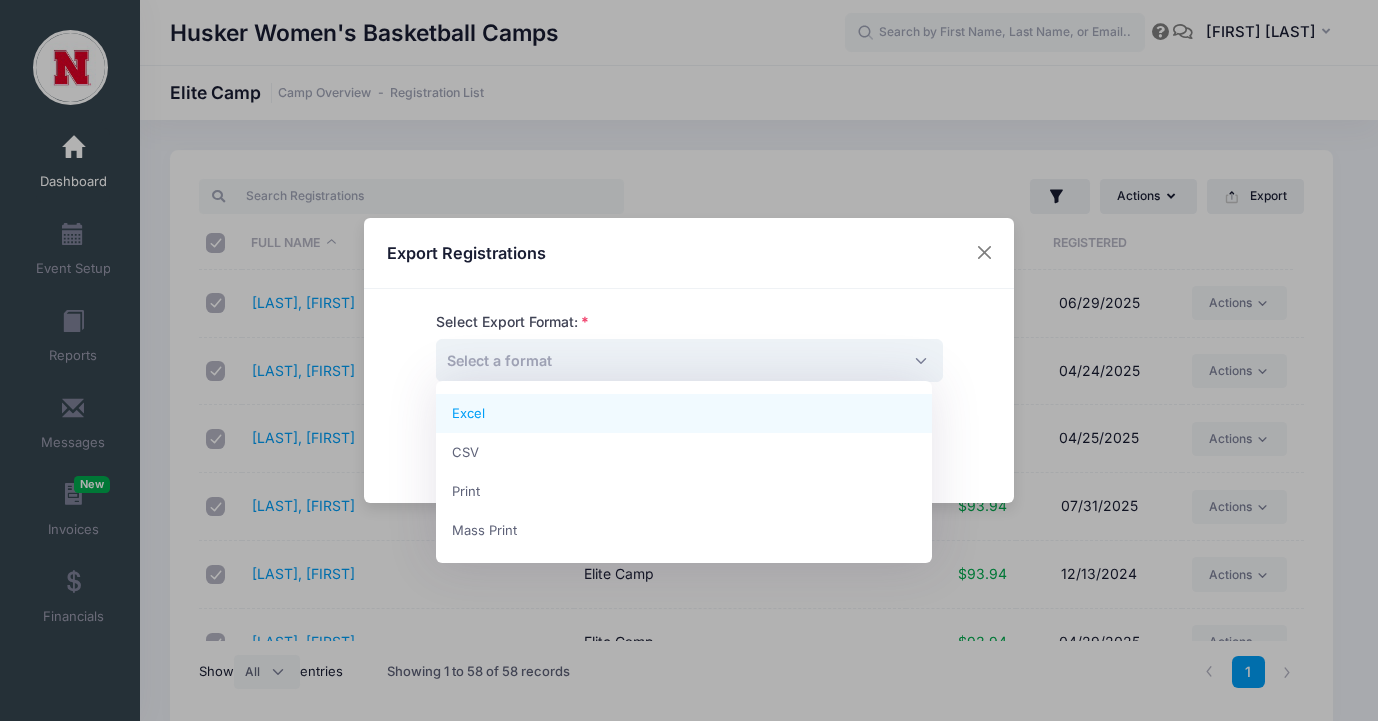 select on "excel" 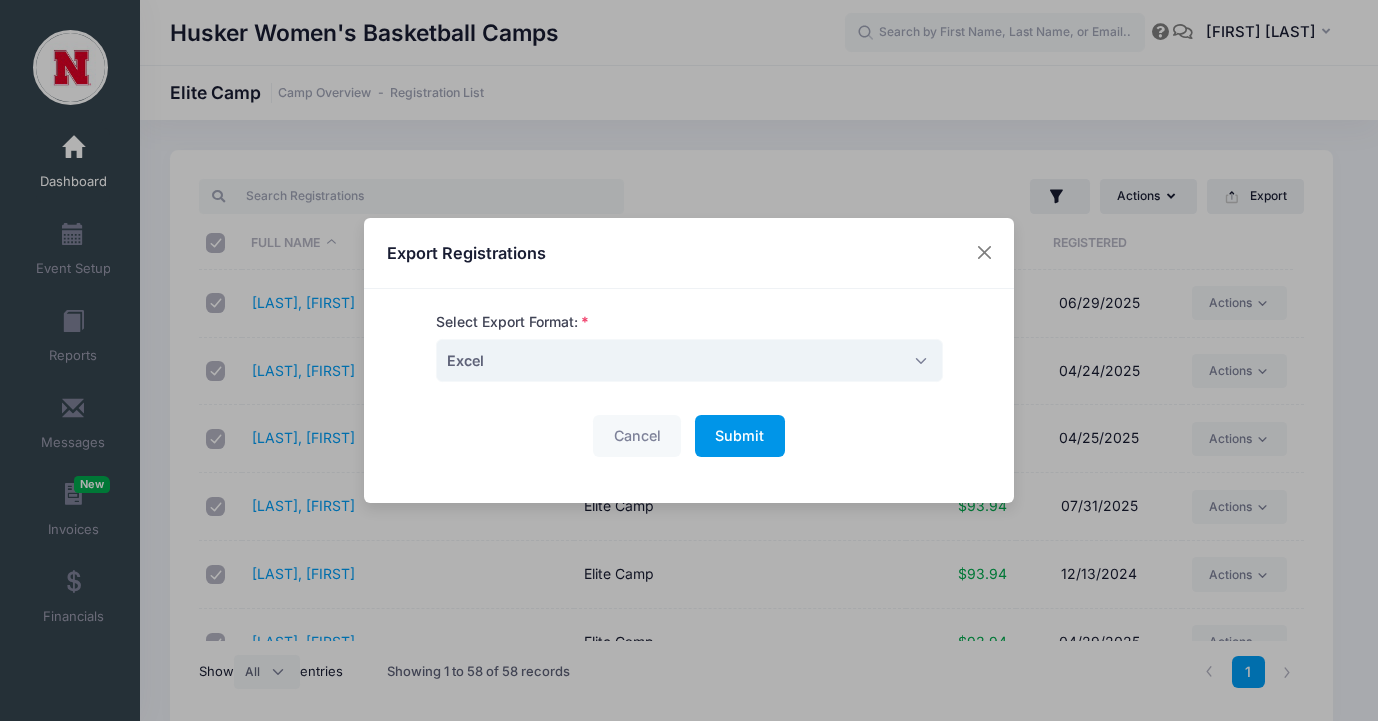 click on "Submit
Please wait..." at bounding box center (740, 436) 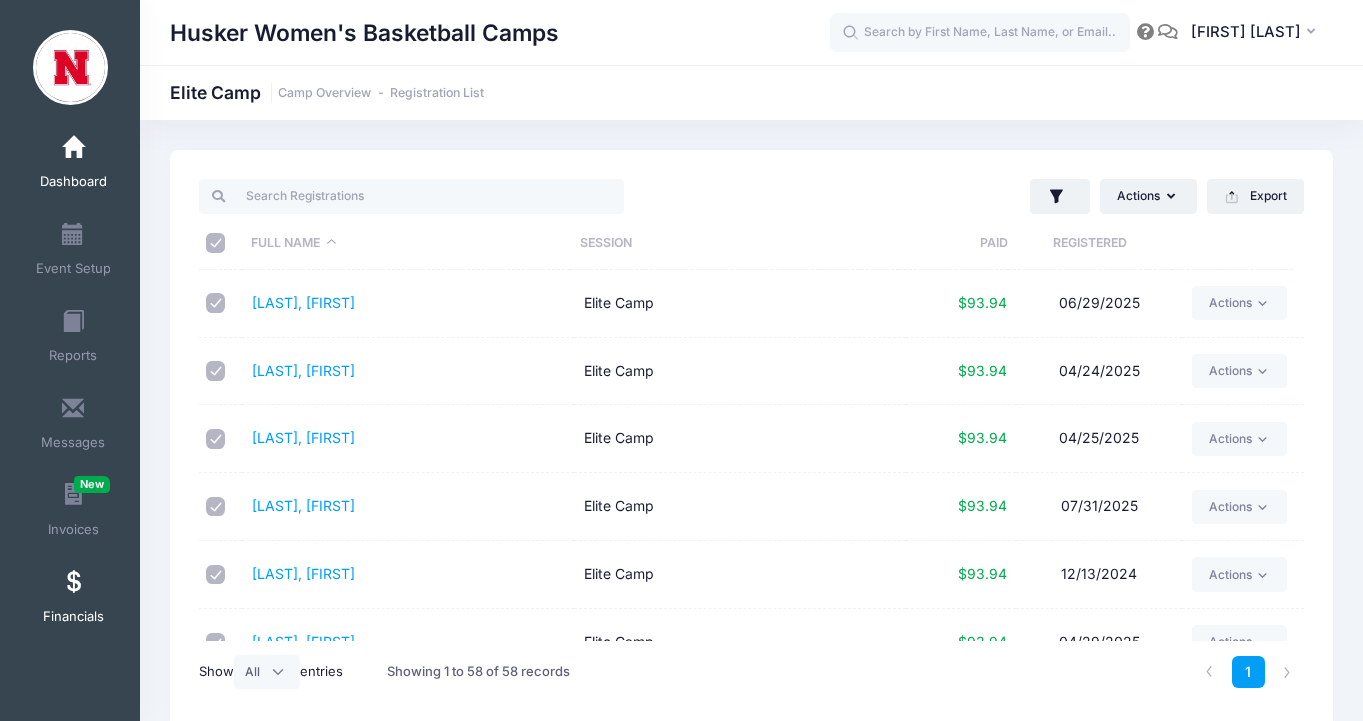 click at bounding box center (73, 583) 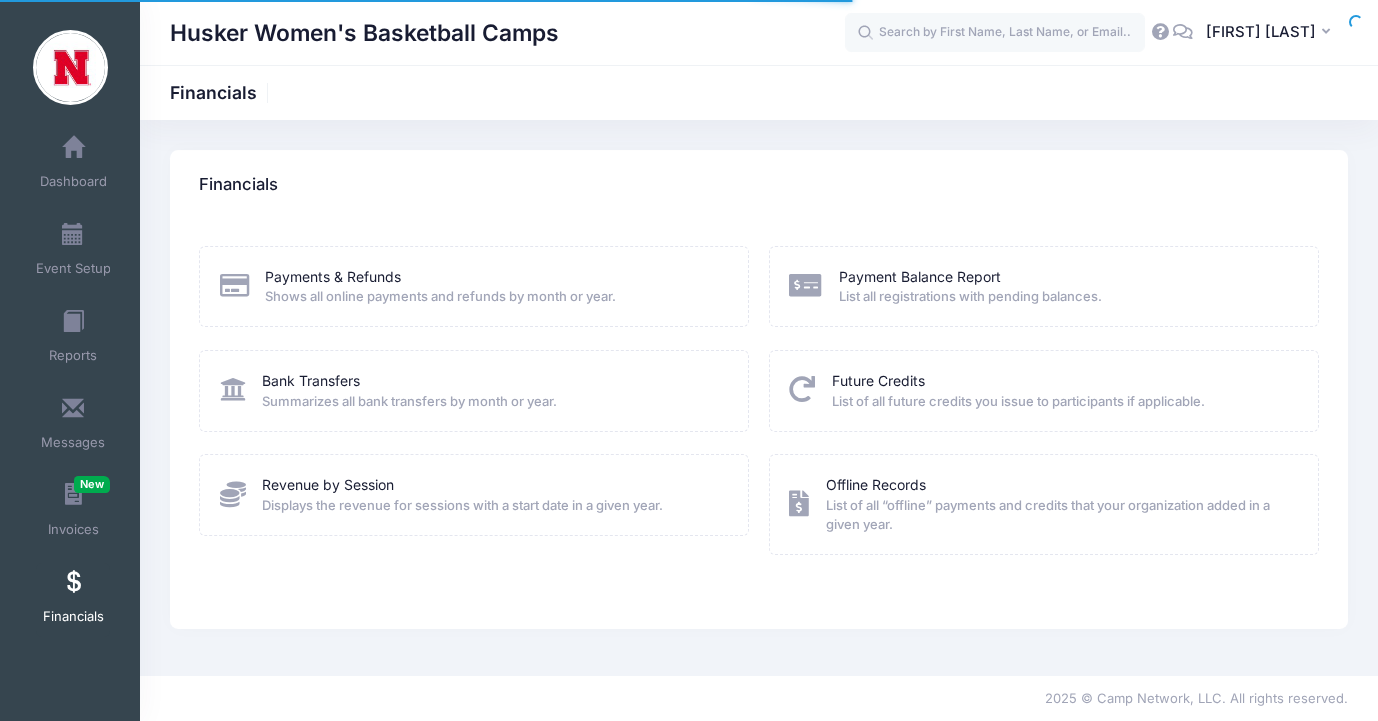 scroll, scrollTop: 0, scrollLeft: 0, axis: both 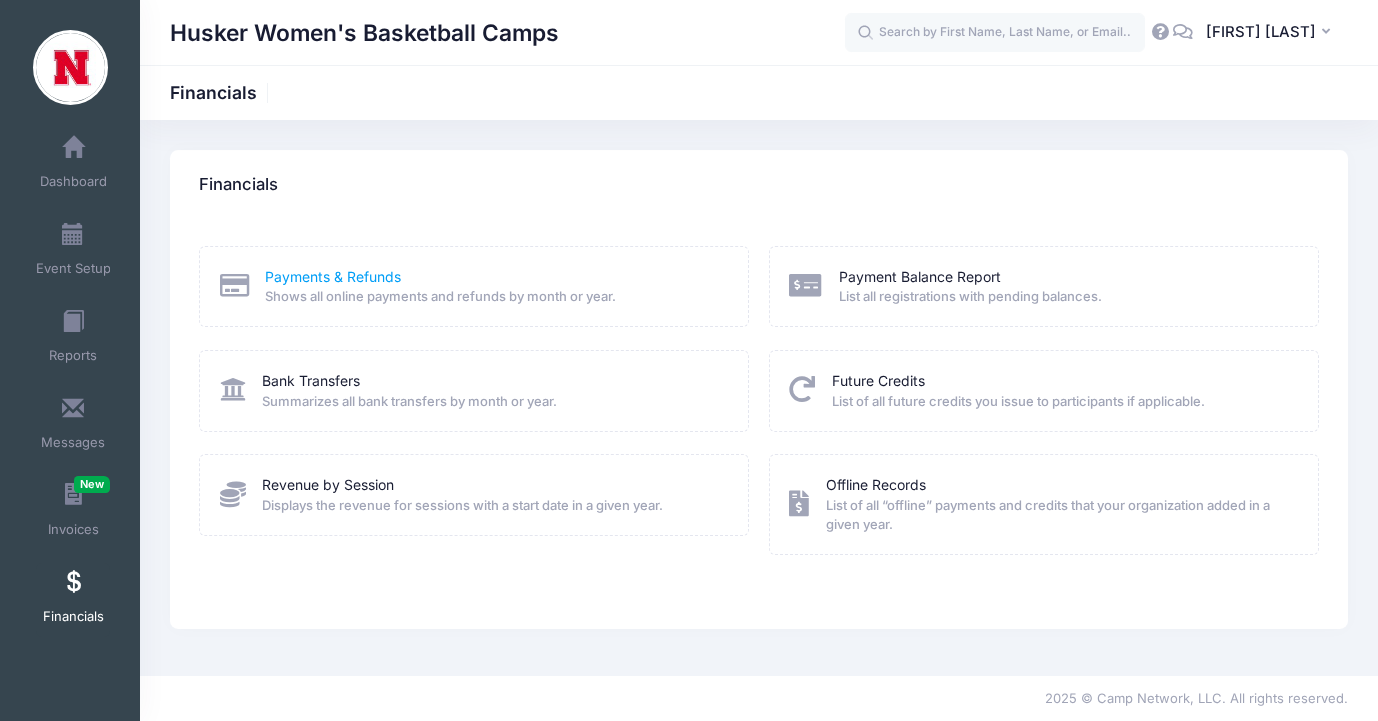 click on "Payments & Refunds" at bounding box center [333, 276] 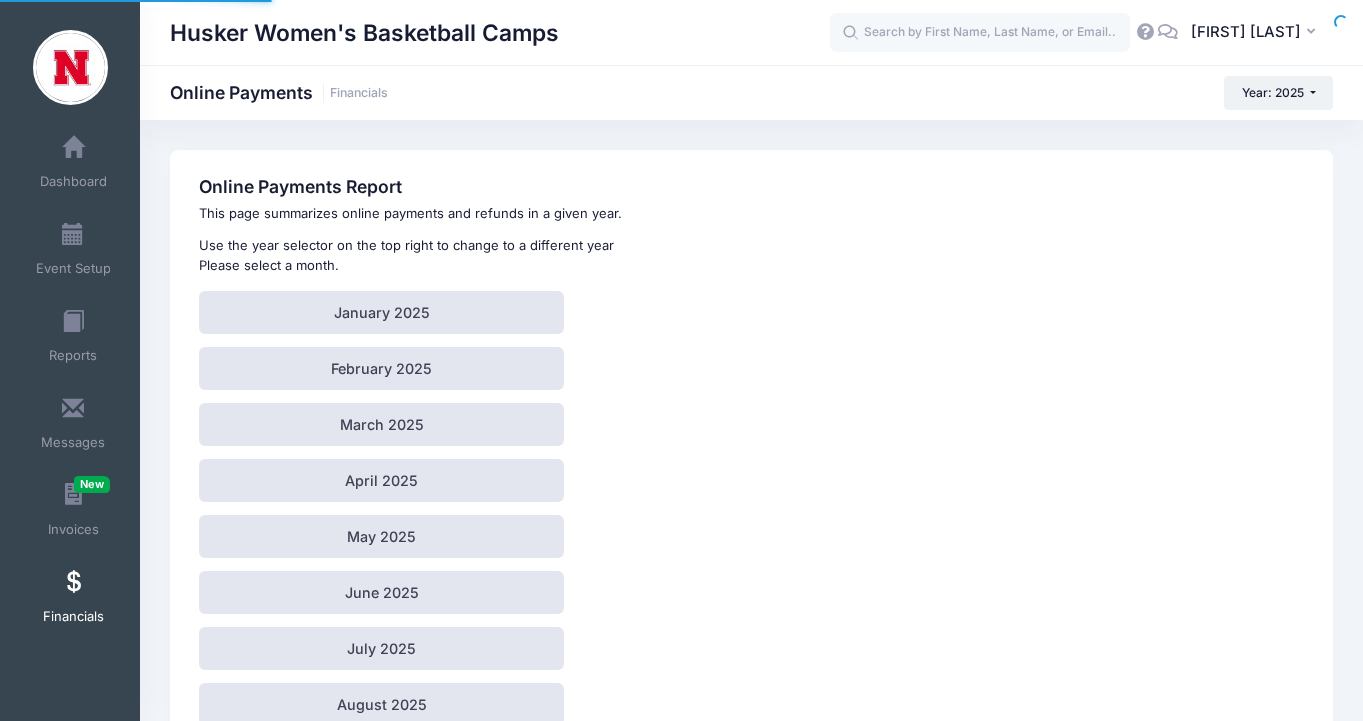 scroll, scrollTop: 0, scrollLeft: 0, axis: both 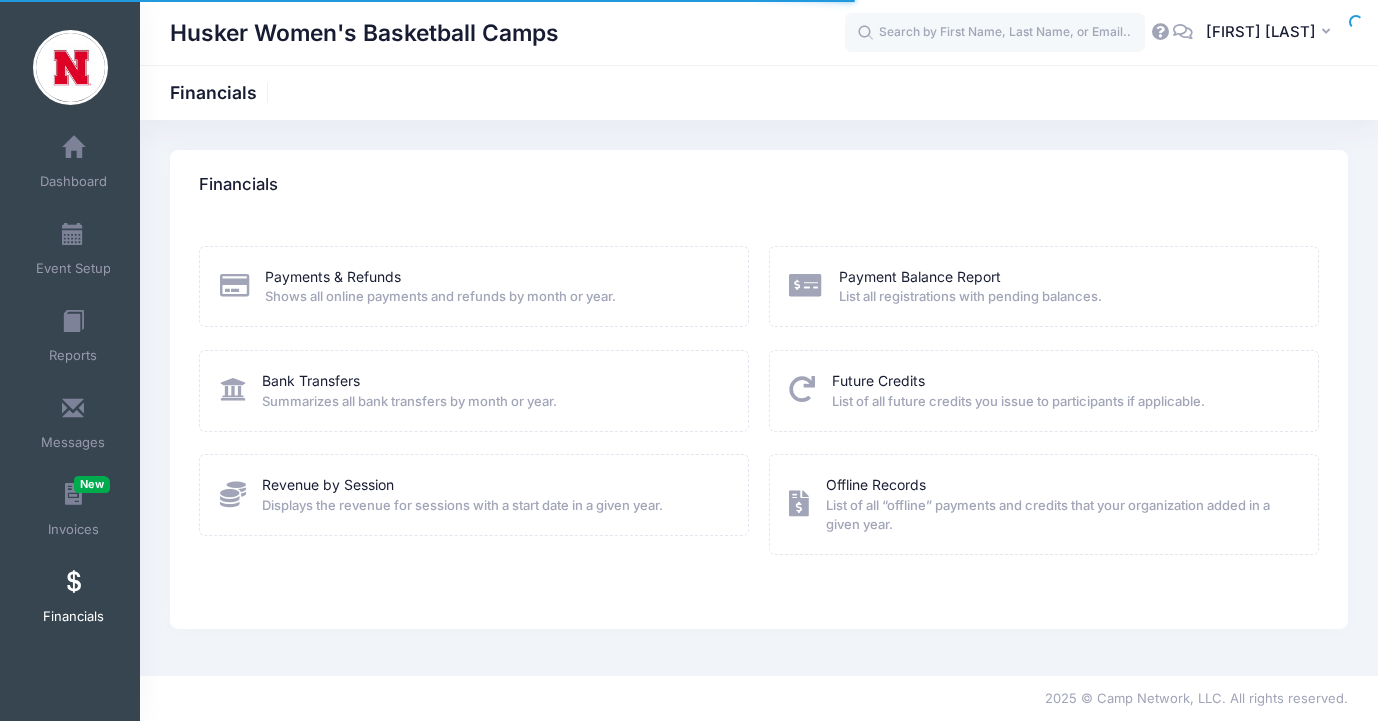 click on "Revenue by Session Displays the revenue for sessions with a start date in a given year." at bounding box center [474, 494] 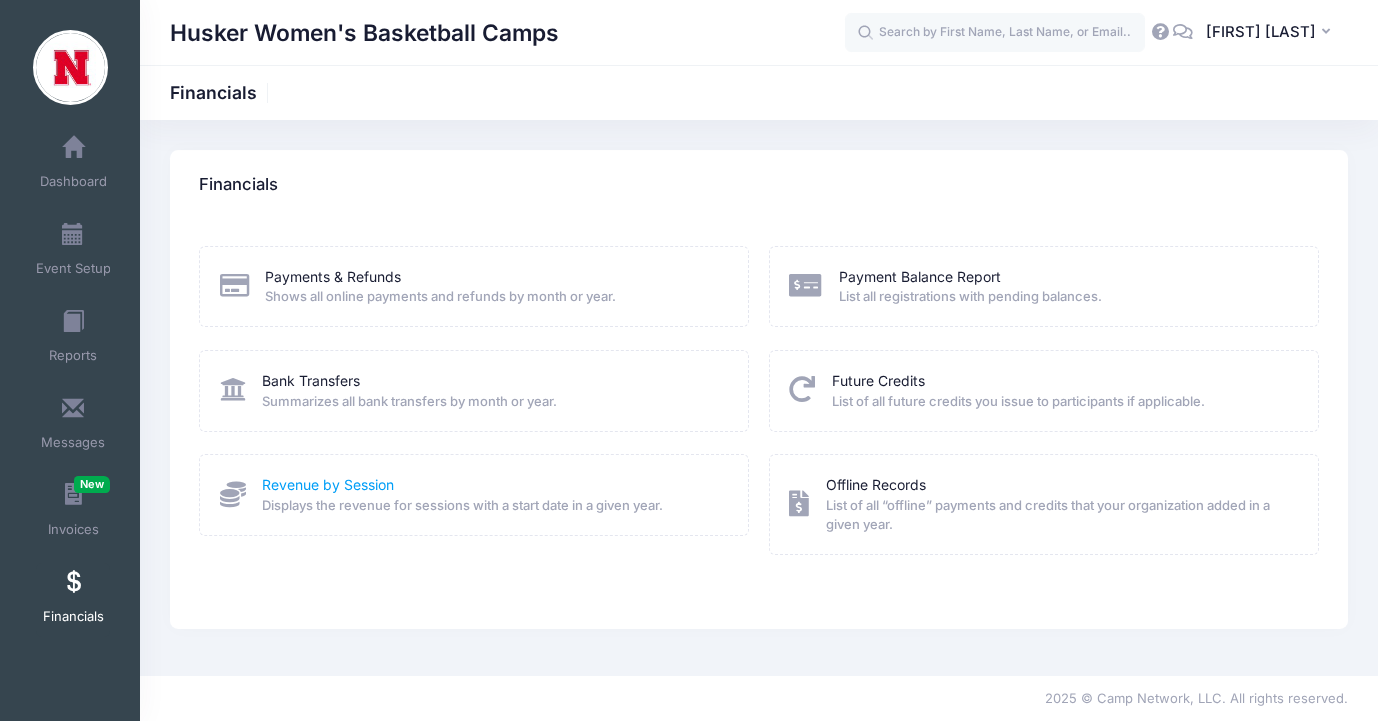 click on "Revenue by Session" at bounding box center (328, 484) 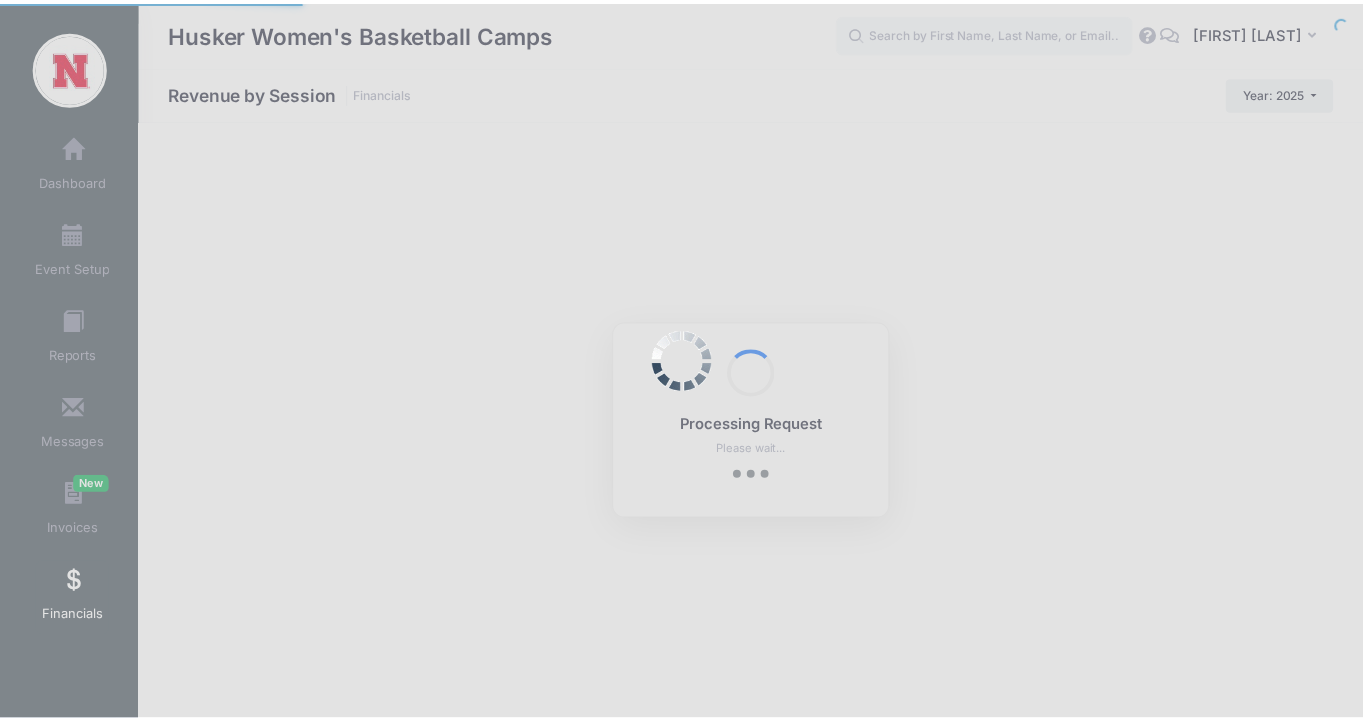 scroll, scrollTop: 0, scrollLeft: 0, axis: both 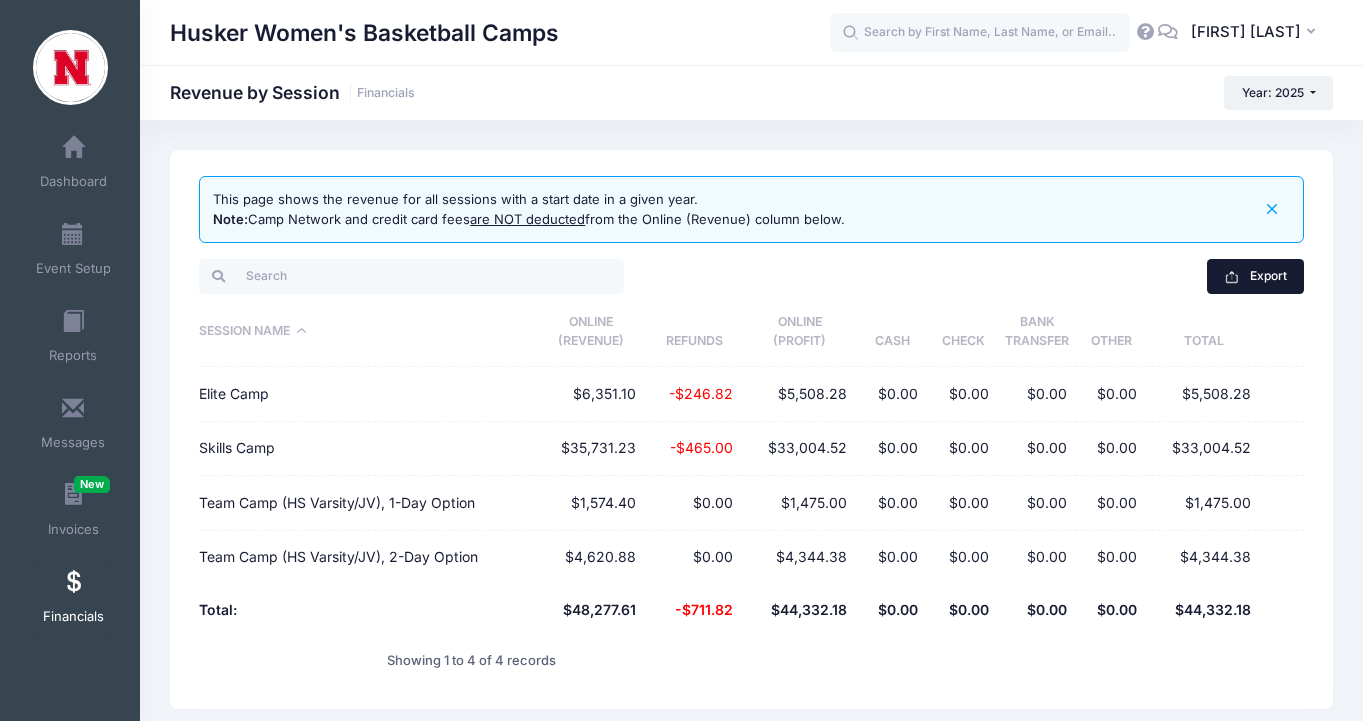 click on "Export" at bounding box center [1255, 276] 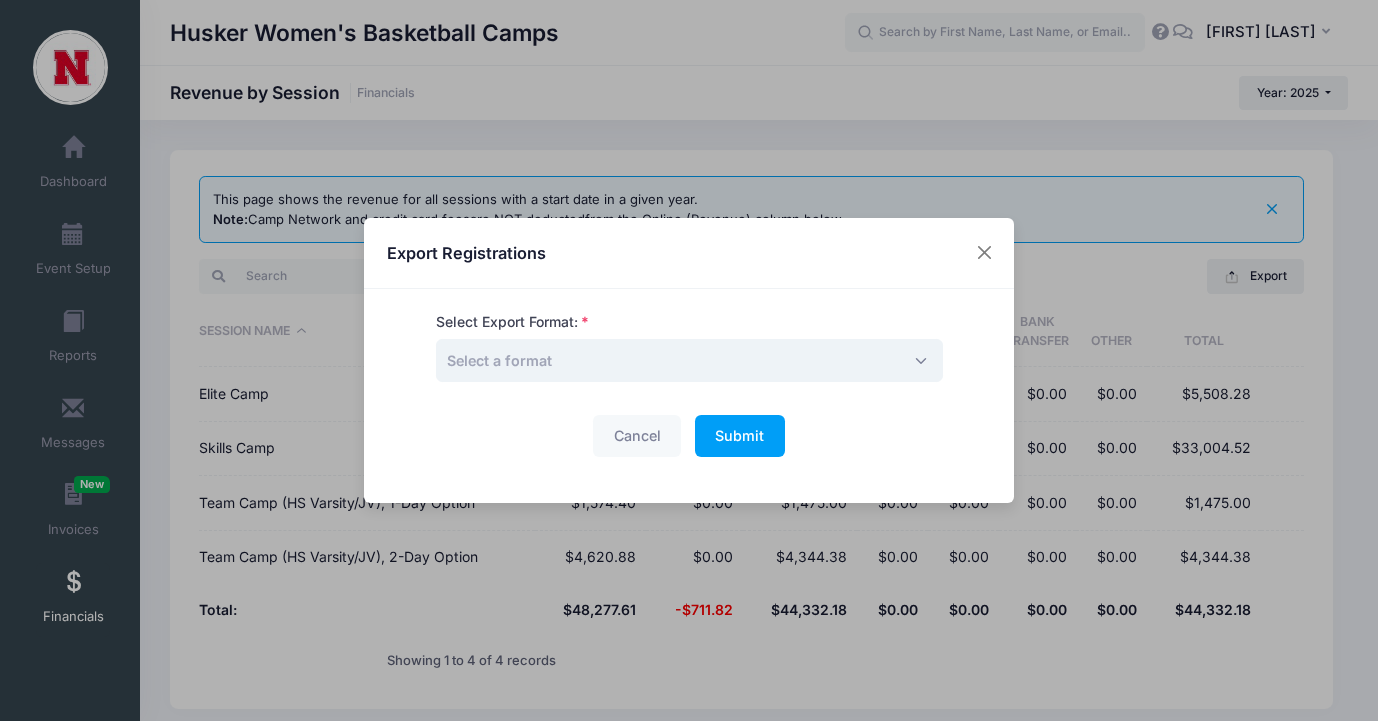 click on "Select a format" at bounding box center (689, 360) 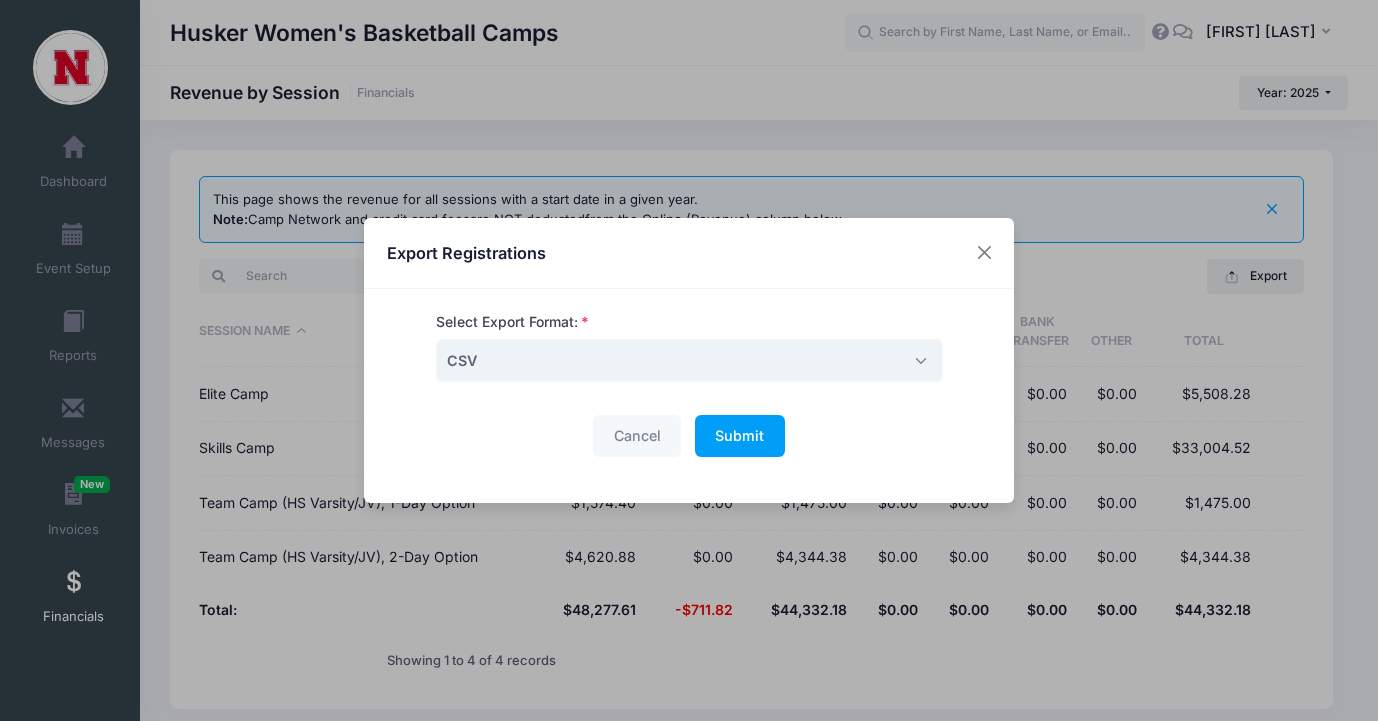 click on "Select Export Format:
Excel CSV Print CSV" at bounding box center [689, 347] 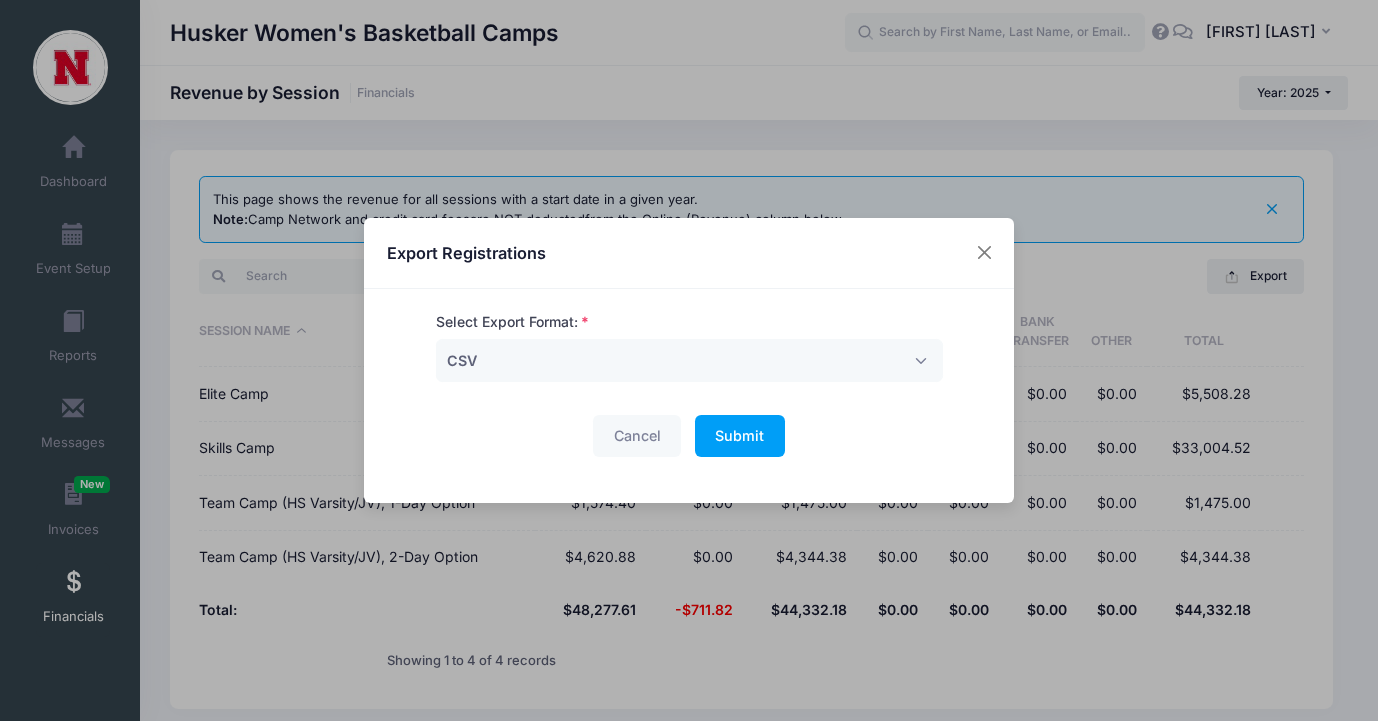 drag, startPoint x: 587, startPoint y: 337, endPoint x: 580, endPoint y: 362, distance: 25.96151 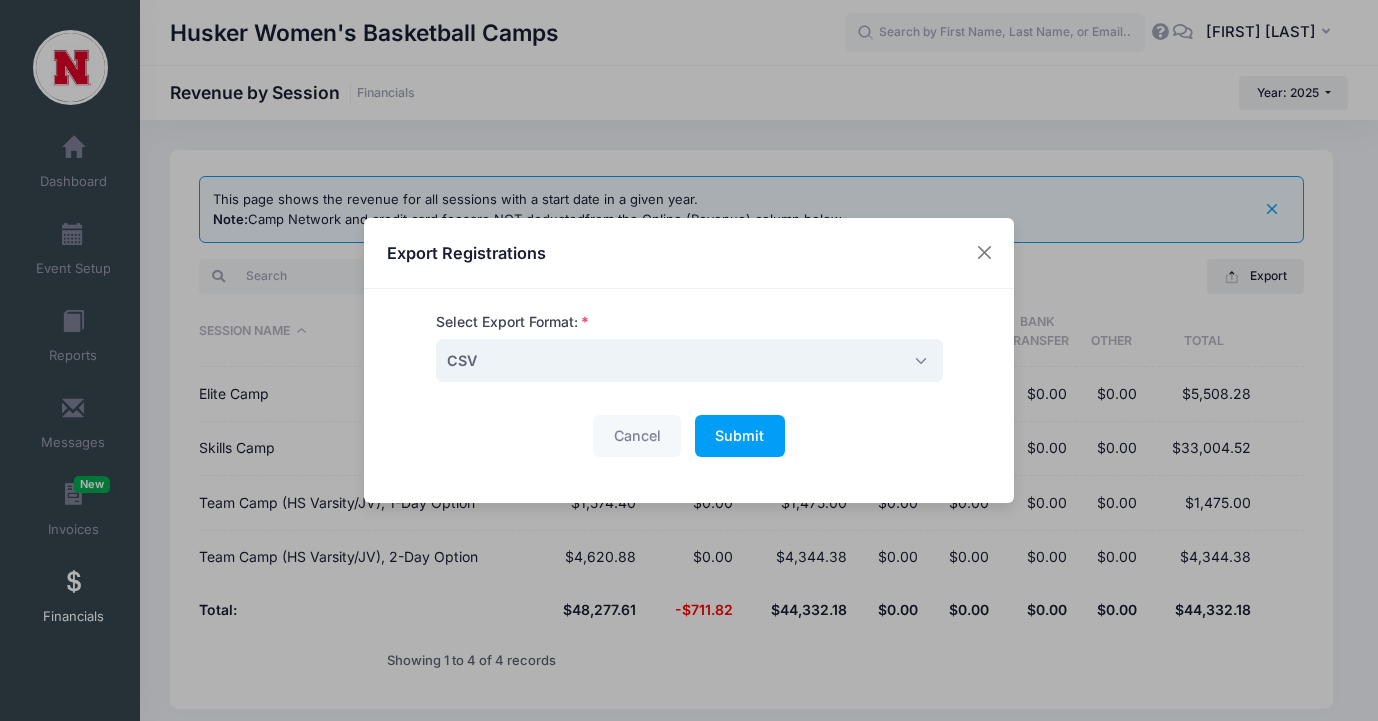 click on "CSV" at bounding box center [689, 360] 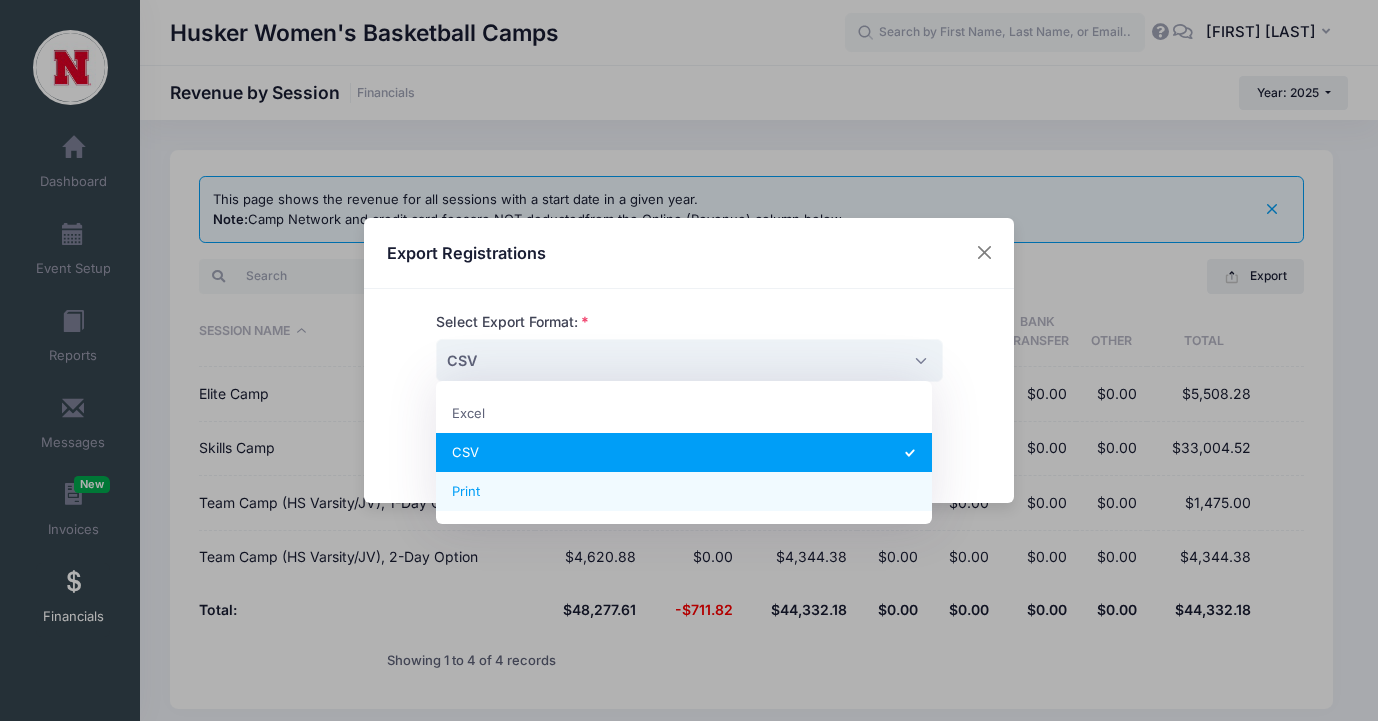 drag, startPoint x: 512, startPoint y: 490, endPoint x: 528, endPoint y: 490, distance: 16 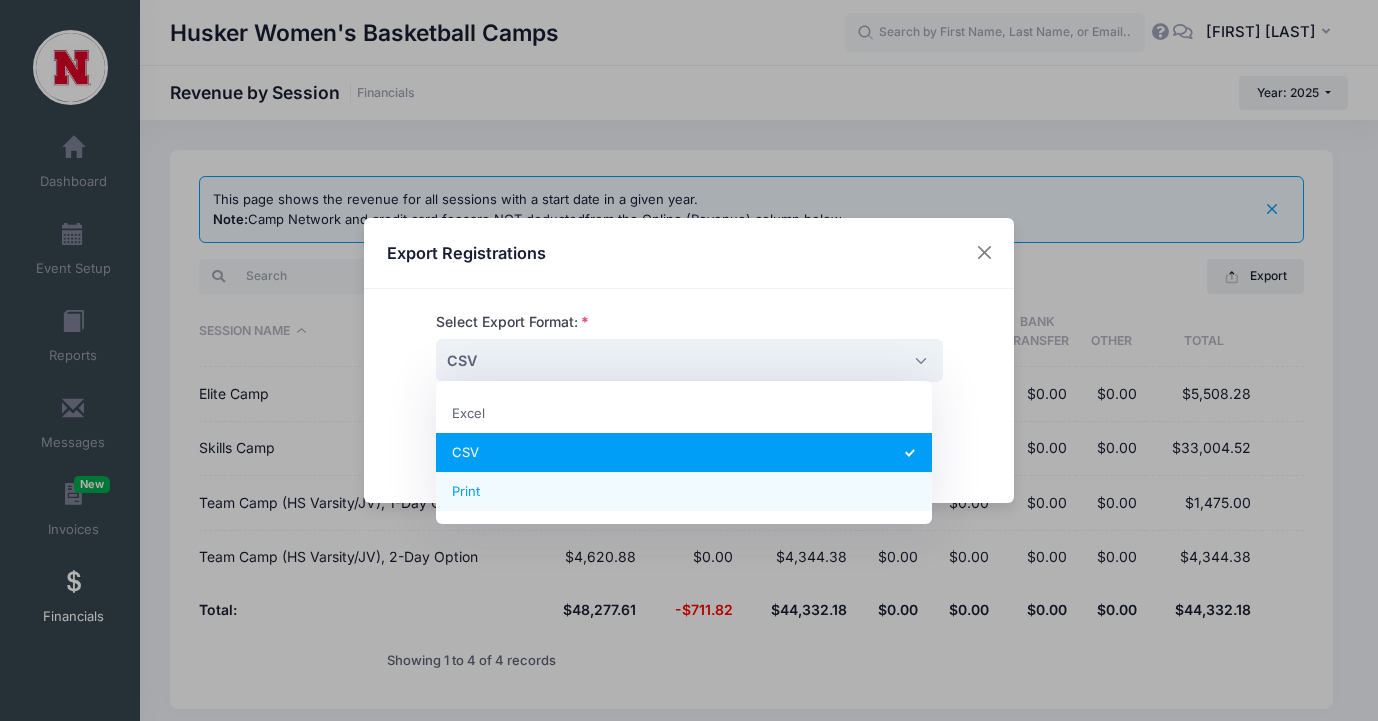 select on "print" 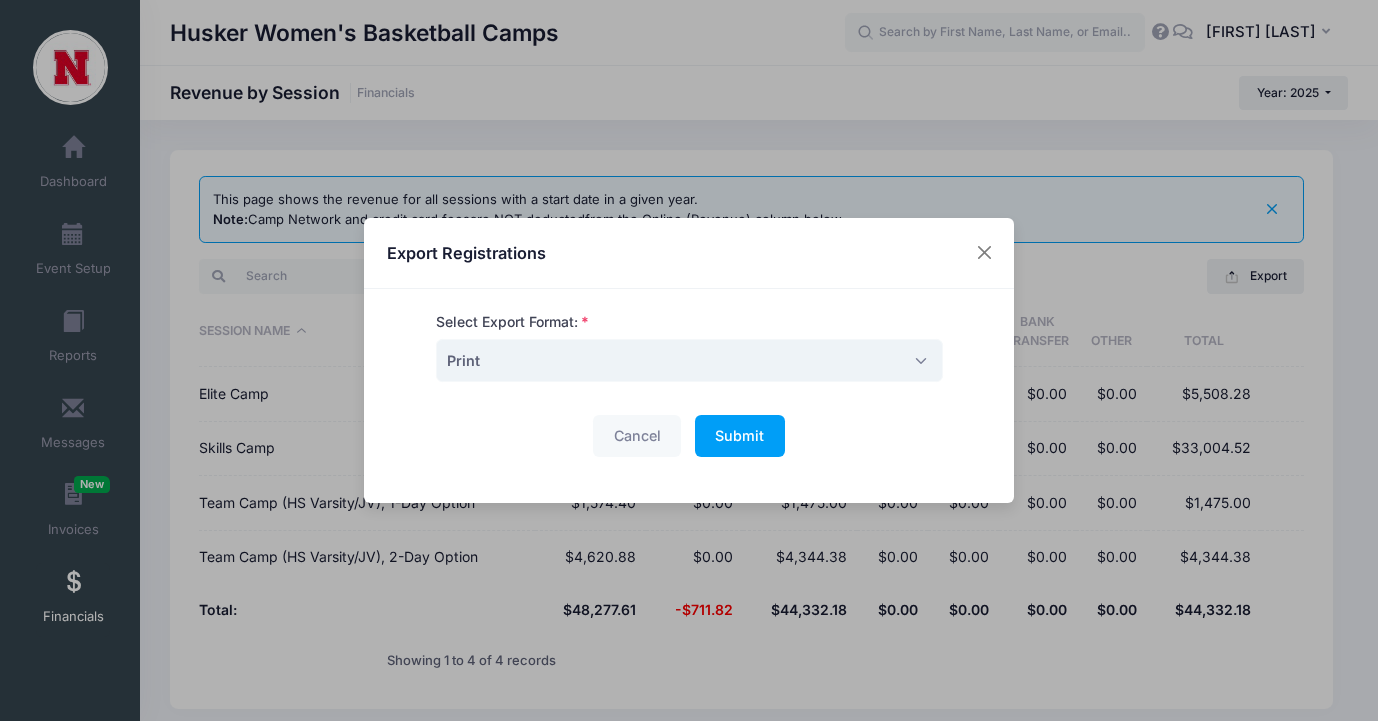 click on "Submit" at bounding box center [739, 435] 